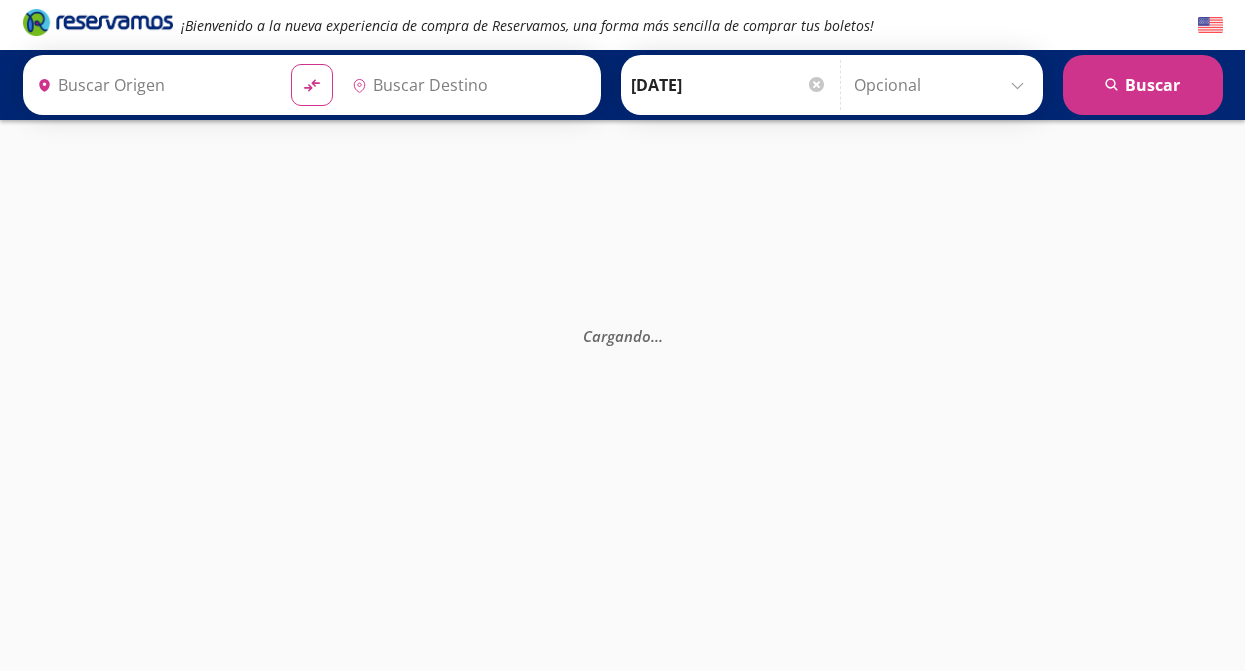 scroll, scrollTop: 0, scrollLeft: 0, axis: both 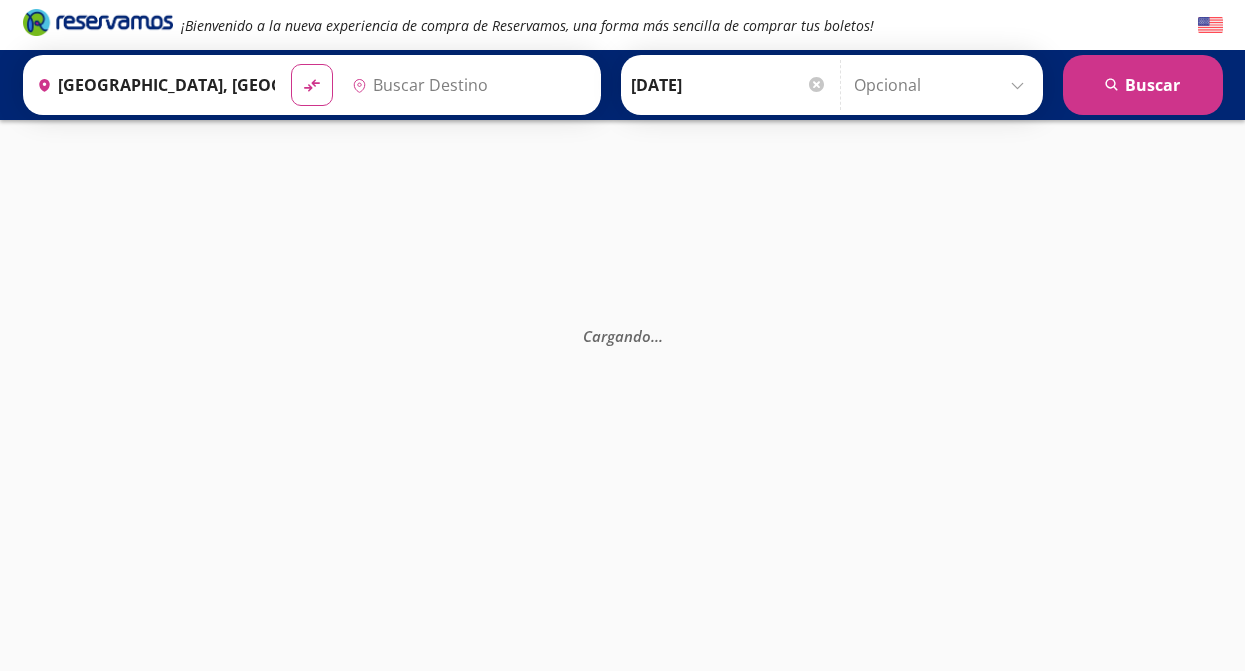type on "La [PERSON_NAME], [GEOGRAPHIC_DATA]" 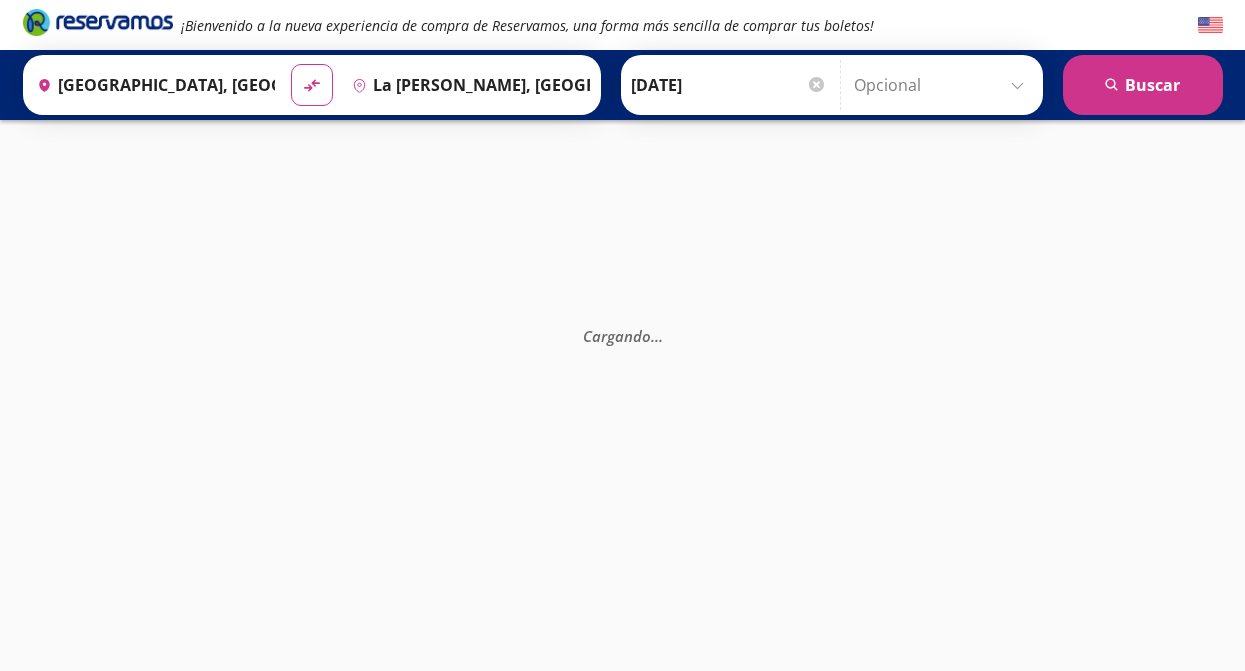 scroll, scrollTop: 0, scrollLeft: 0, axis: both 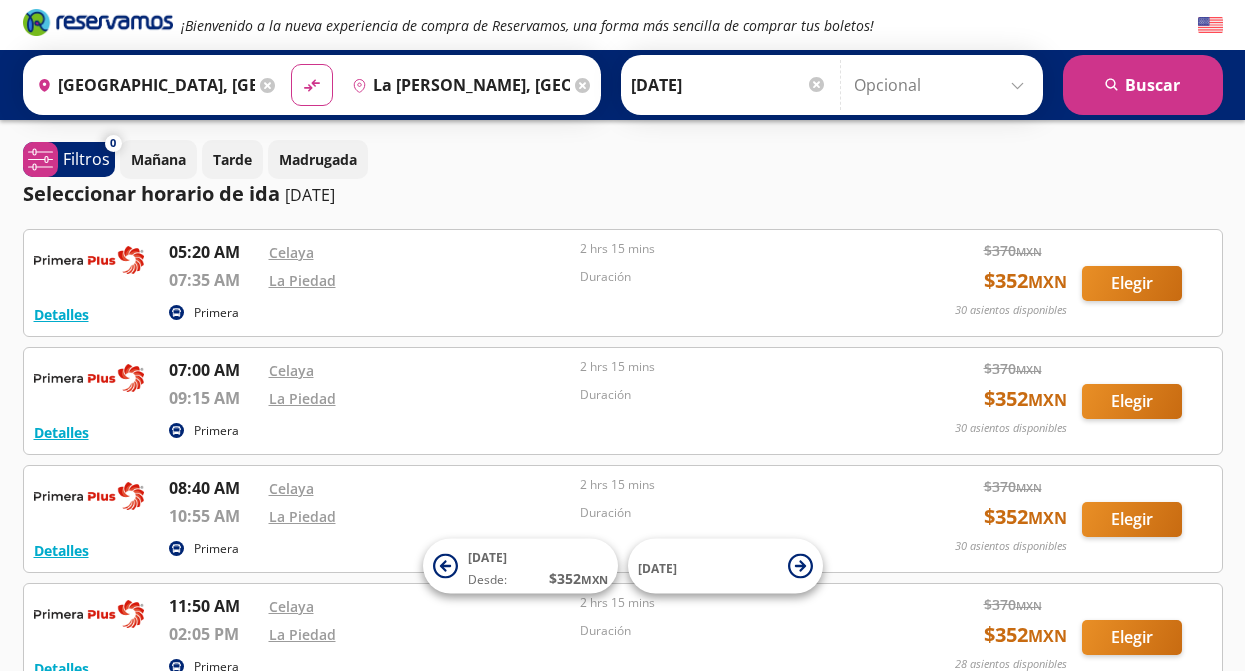 click 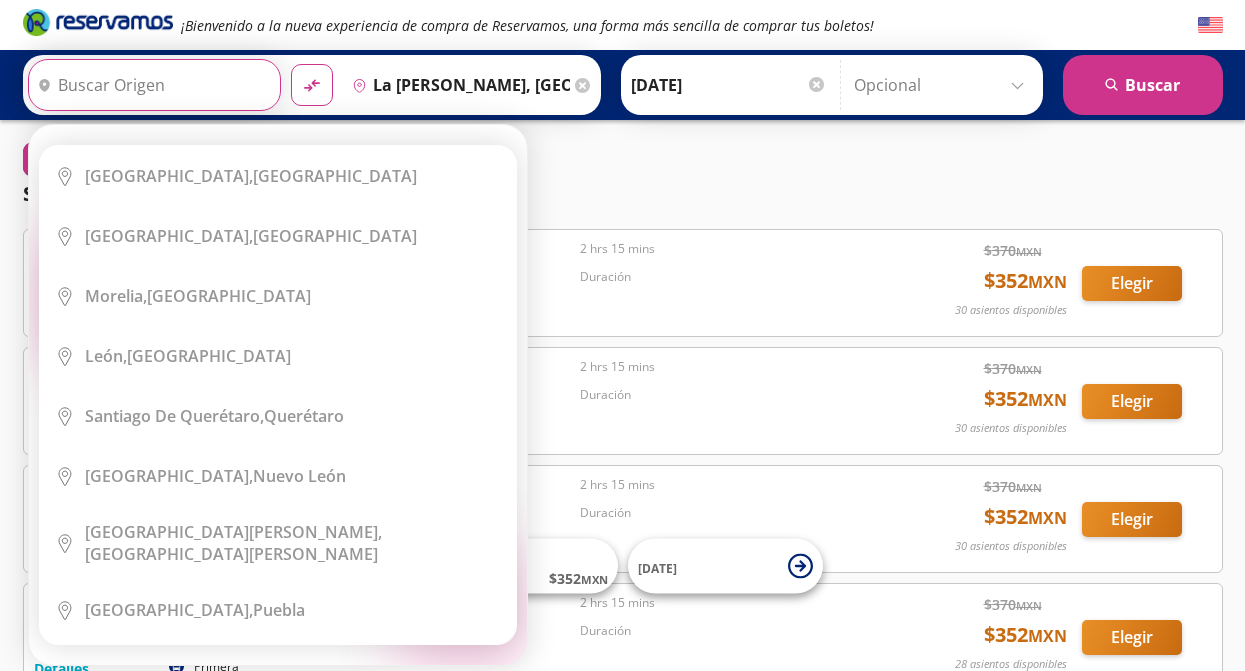 type 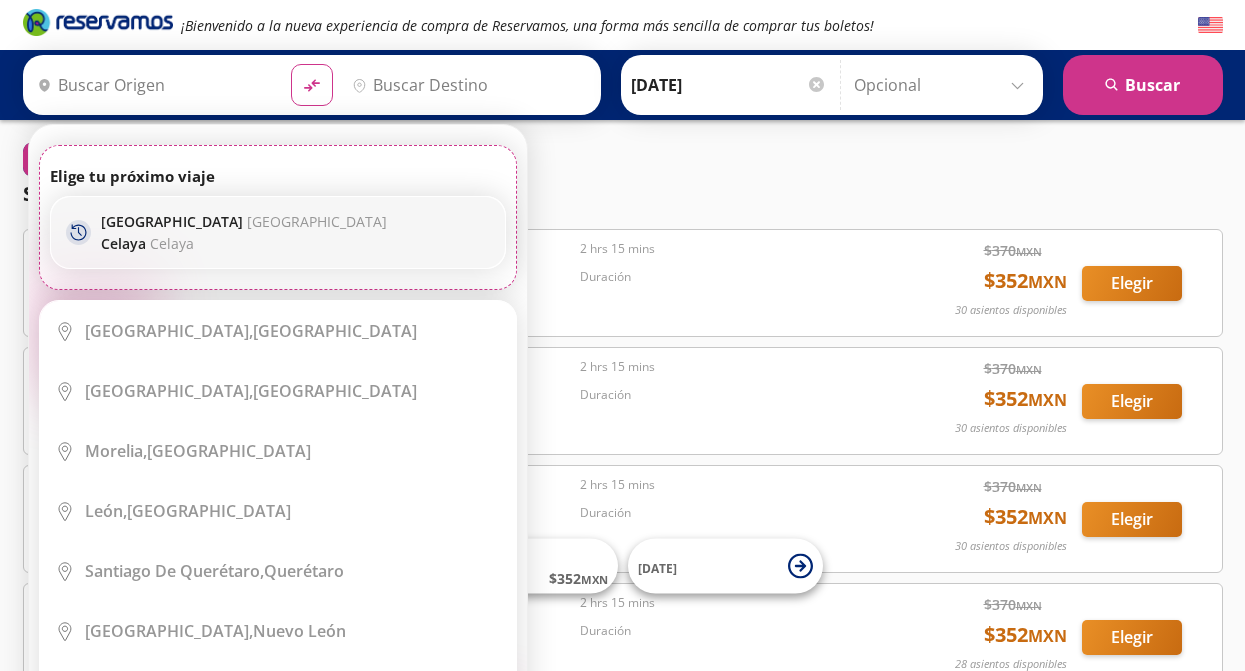click on "[GEOGRAPHIC_DATA]   [GEOGRAPHIC_DATA]" at bounding box center [244, 221] 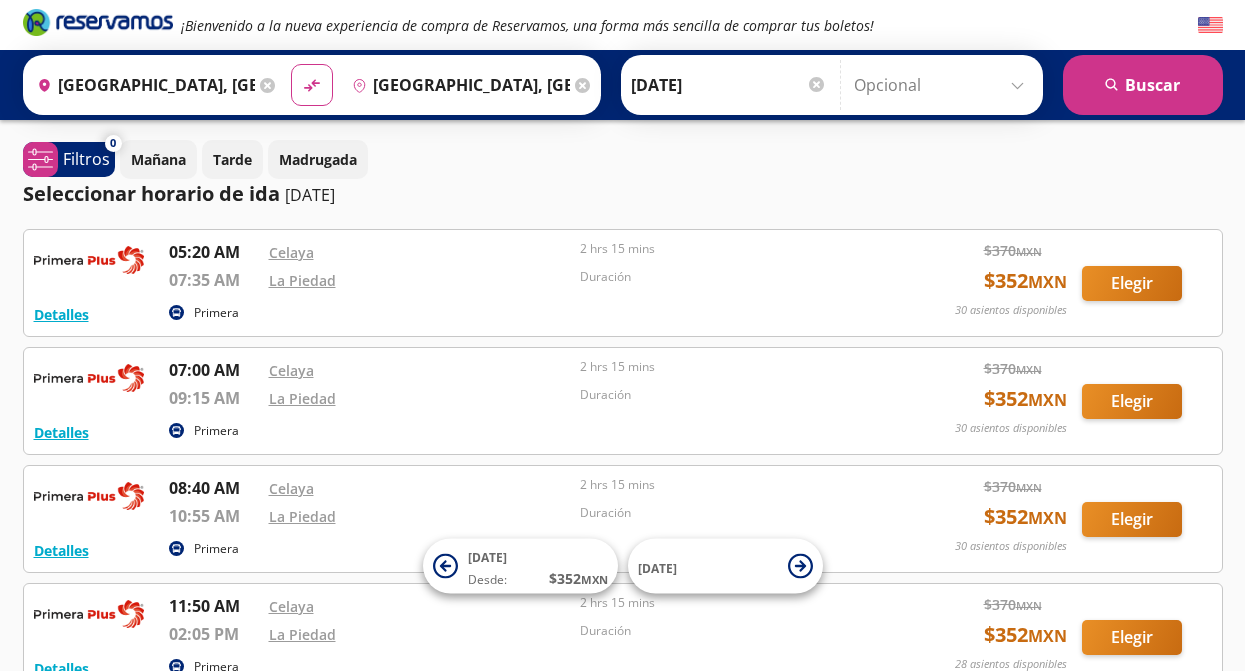 click 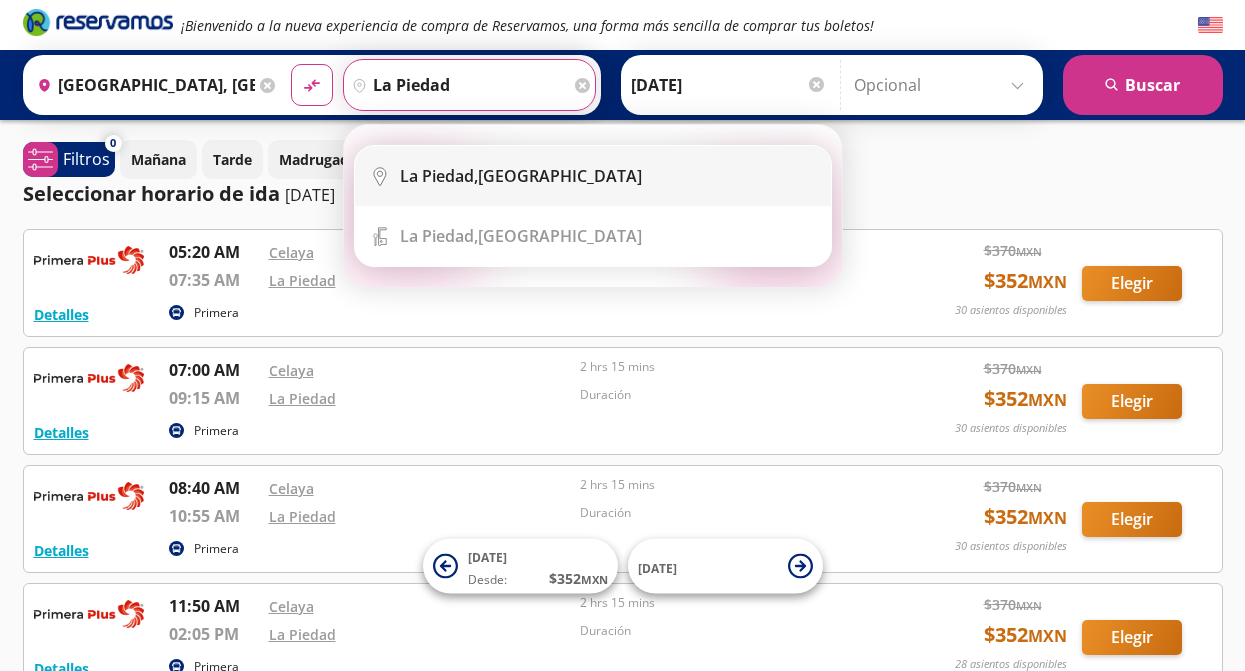 click on "La [PERSON_NAME],  [GEOGRAPHIC_DATA]" at bounding box center [521, 176] 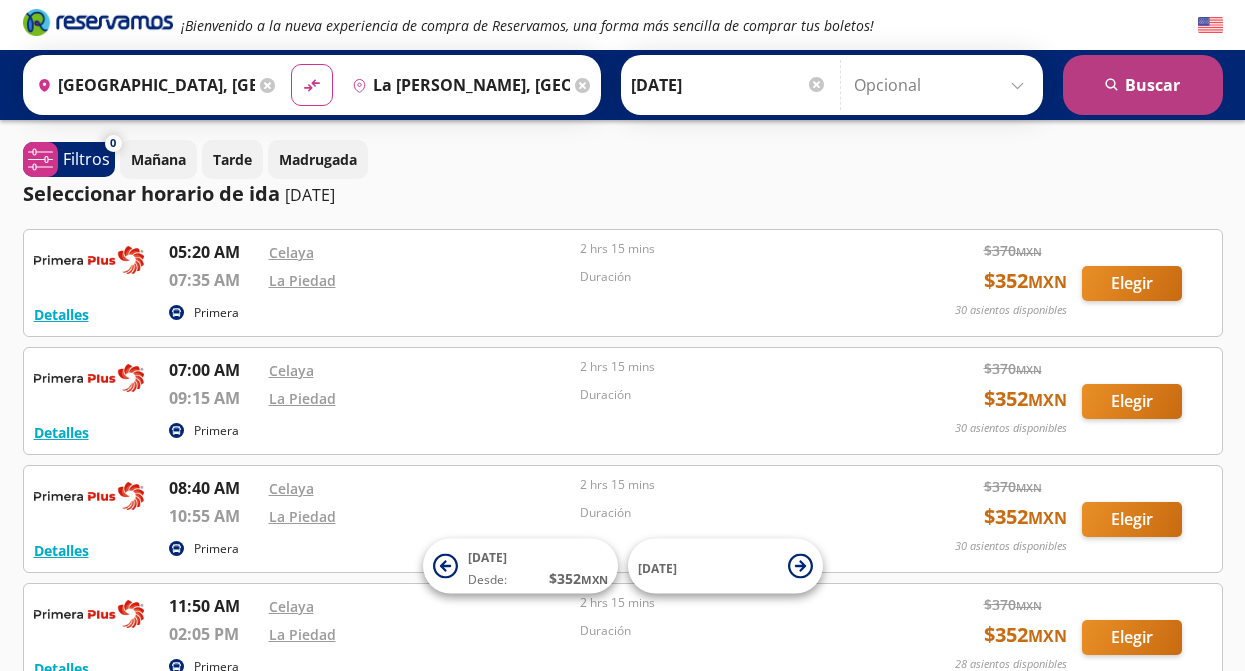 click on "search
[GEOGRAPHIC_DATA]" at bounding box center [1143, 85] 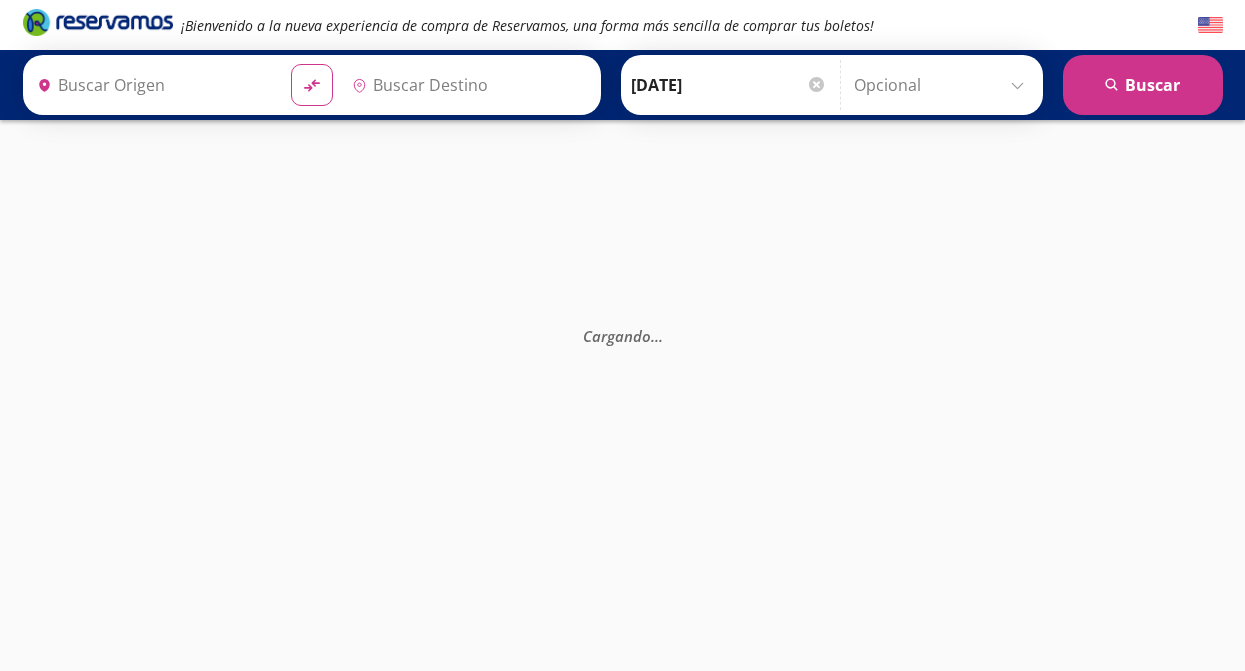 type on "[GEOGRAPHIC_DATA], [GEOGRAPHIC_DATA]" 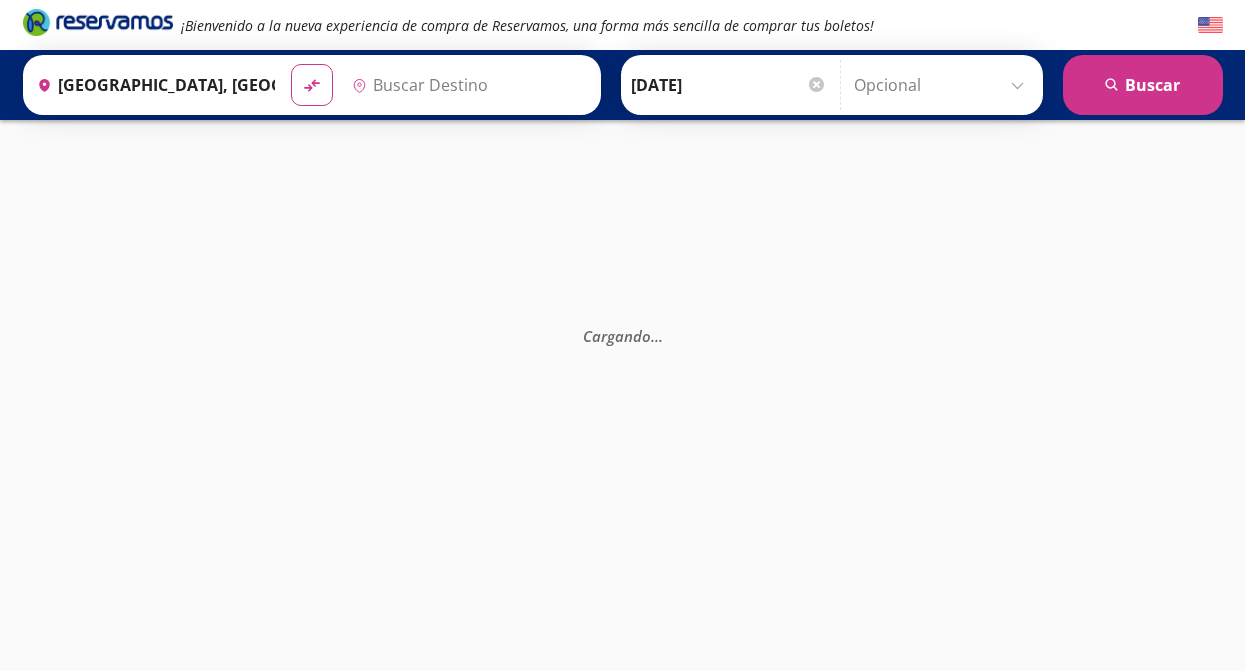 type on "La [PERSON_NAME], [GEOGRAPHIC_DATA]" 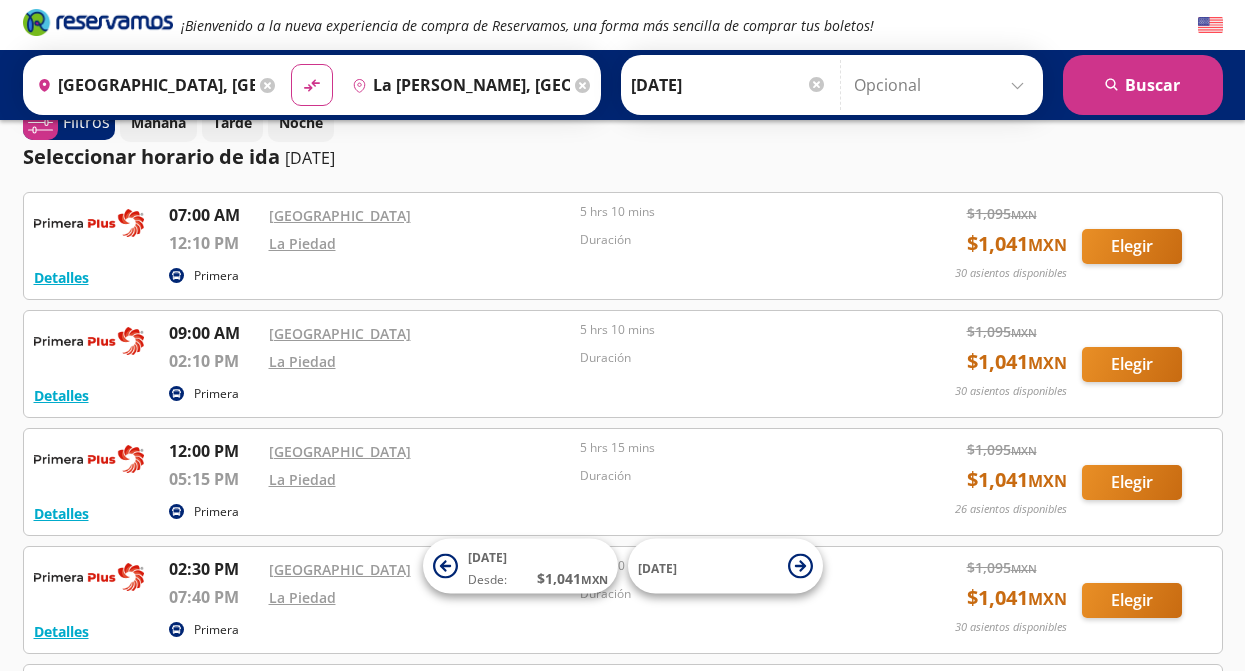 scroll, scrollTop: 0, scrollLeft: 0, axis: both 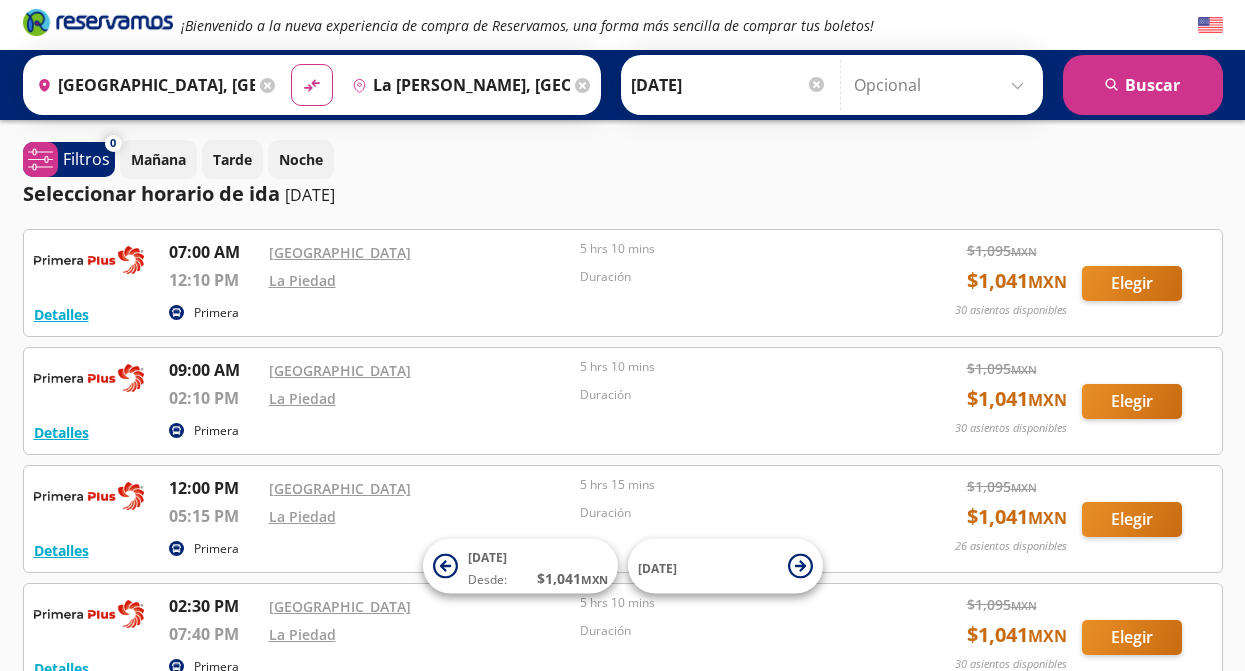 click 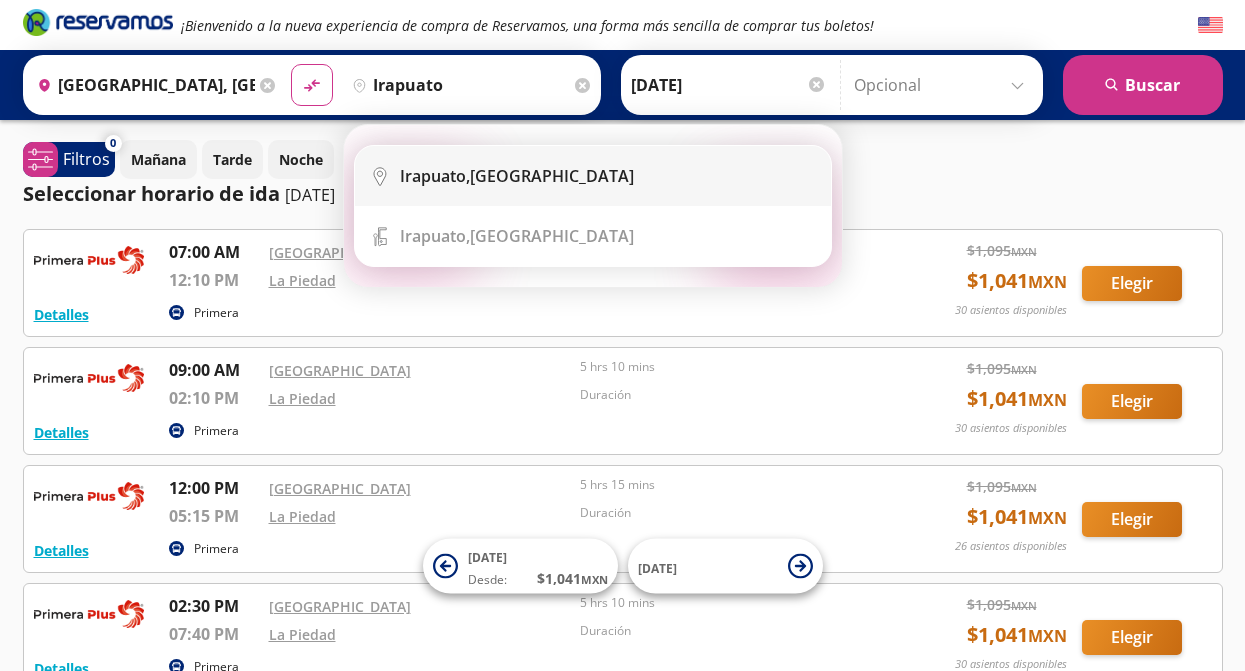 click on "[GEOGRAPHIC_DATA],  [GEOGRAPHIC_DATA]" at bounding box center [517, 176] 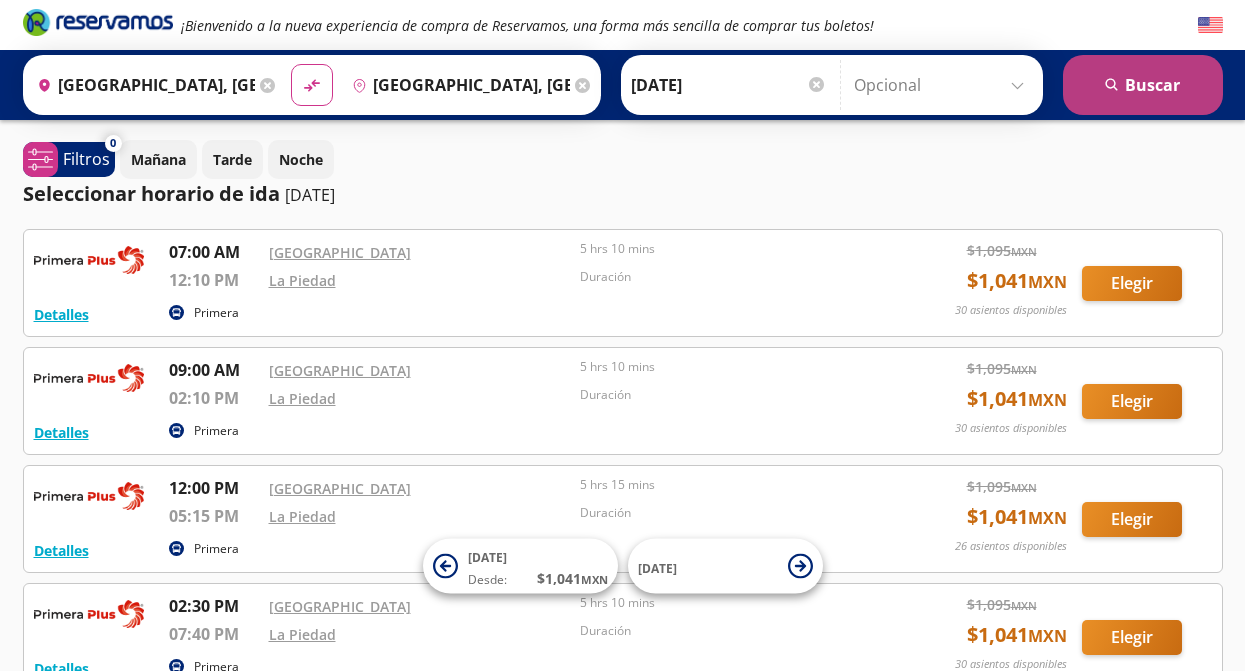 click on "search
[GEOGRAPHIC_DATA]" at bounding box center (1143, 85) 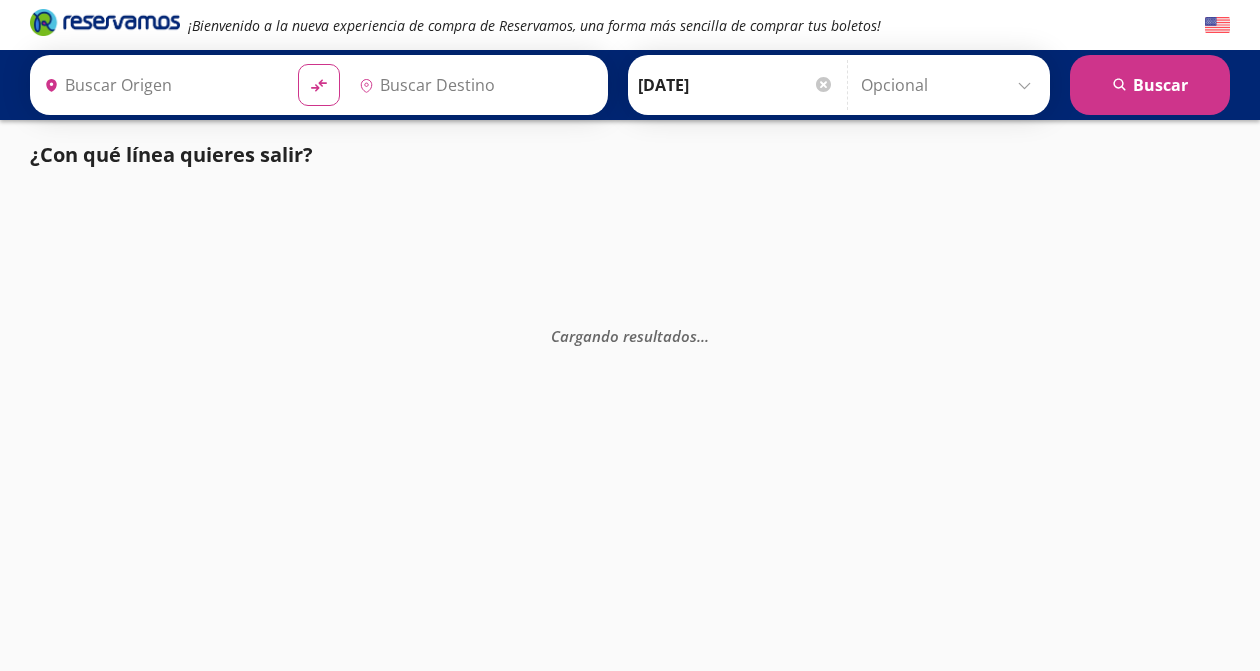 type on "[GEOGRAPHIC_DATA], [GEOGRAPHIC_DATA]" 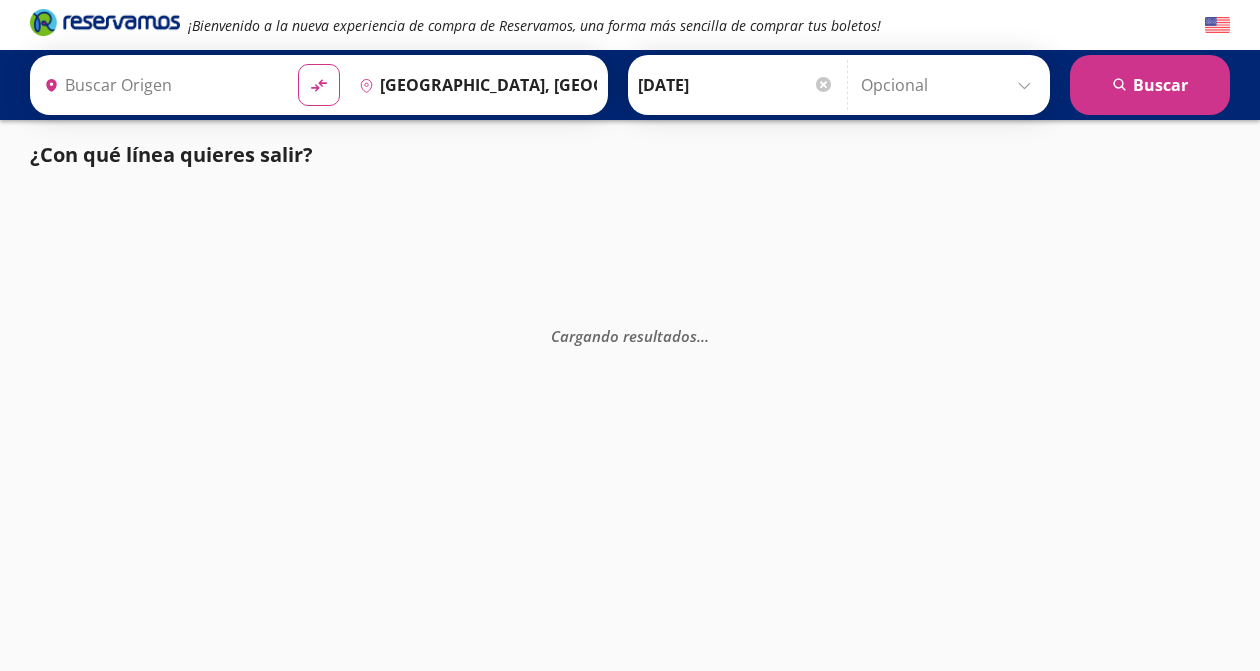 type on "[GEOGRAPHIC_DATA], [GEOGRAPHIC_DATA]" 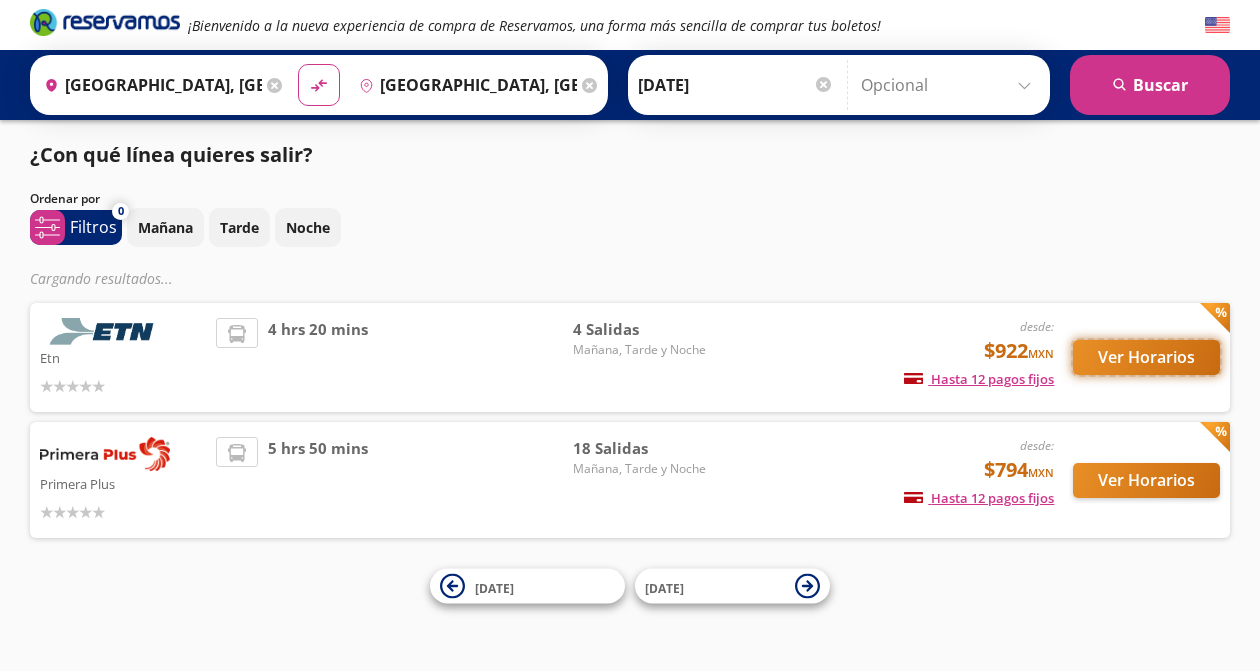 click on "Ver Horarios" at bounding box center (1146, 357) 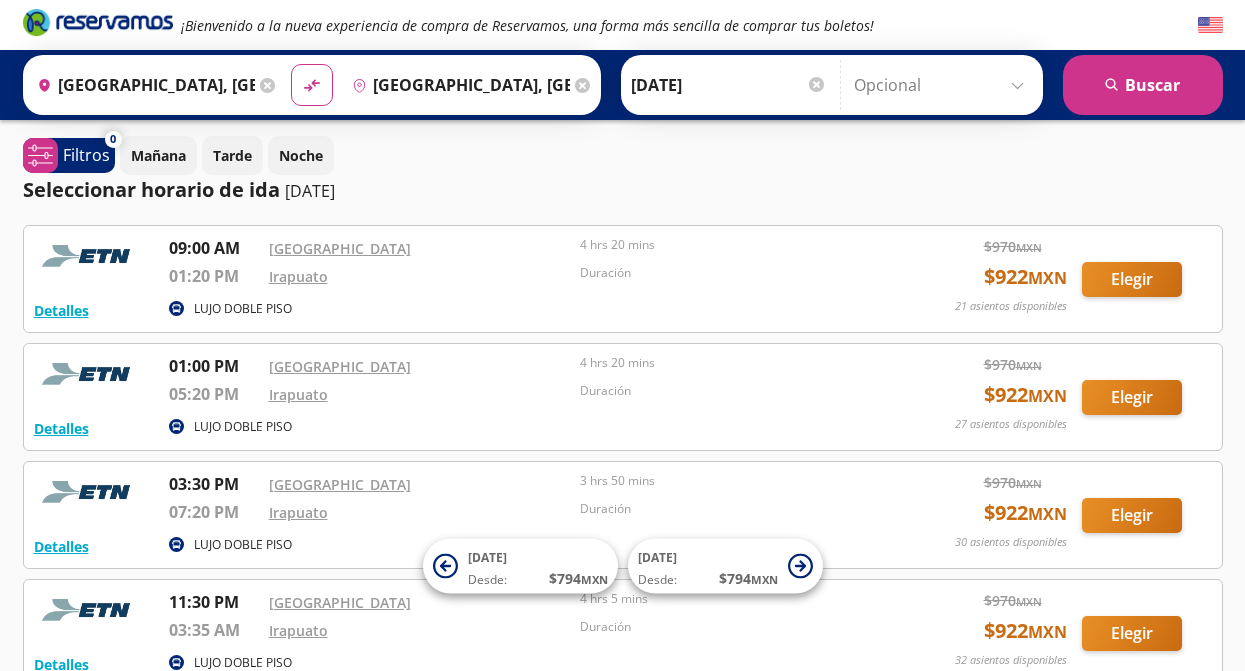 scroll, scrollTop: 0, scrollLeft: 0, axis: both 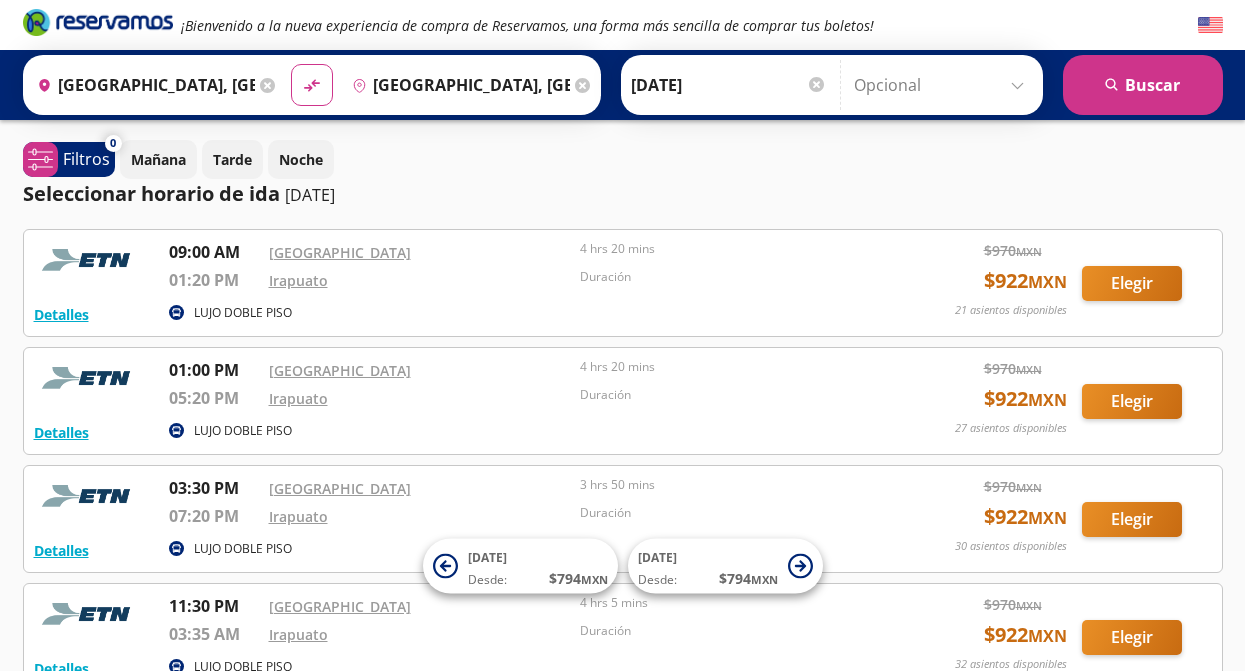 click 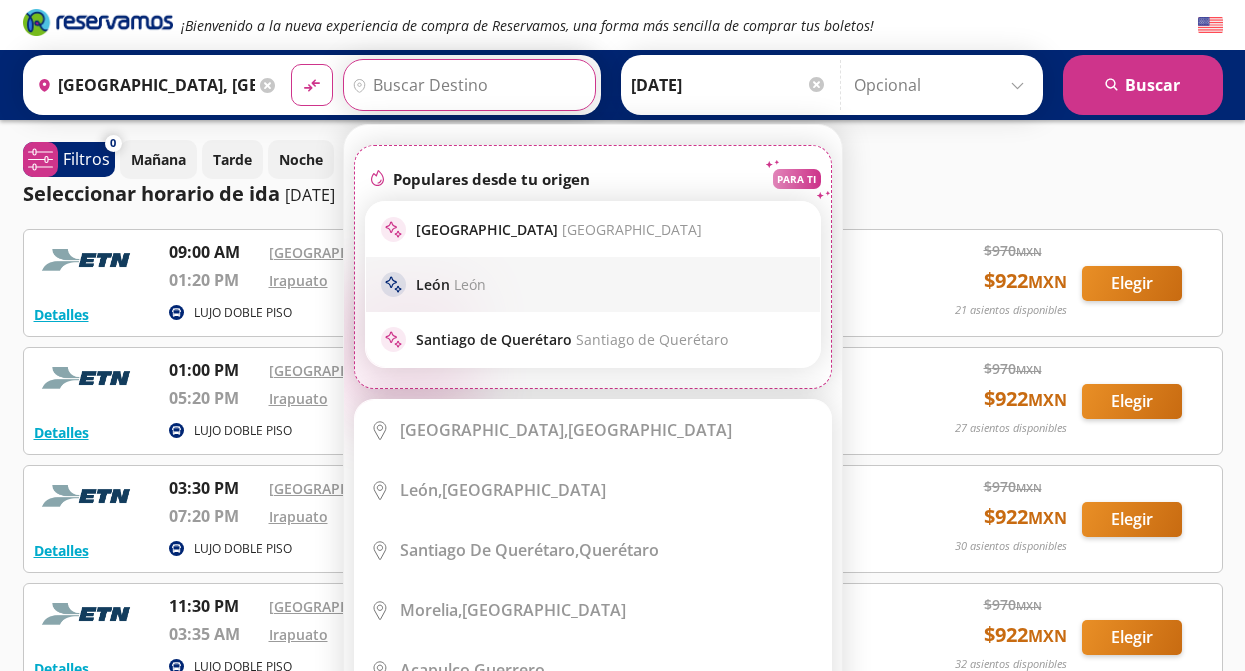 click on "León" at bounding box center (470, 284) 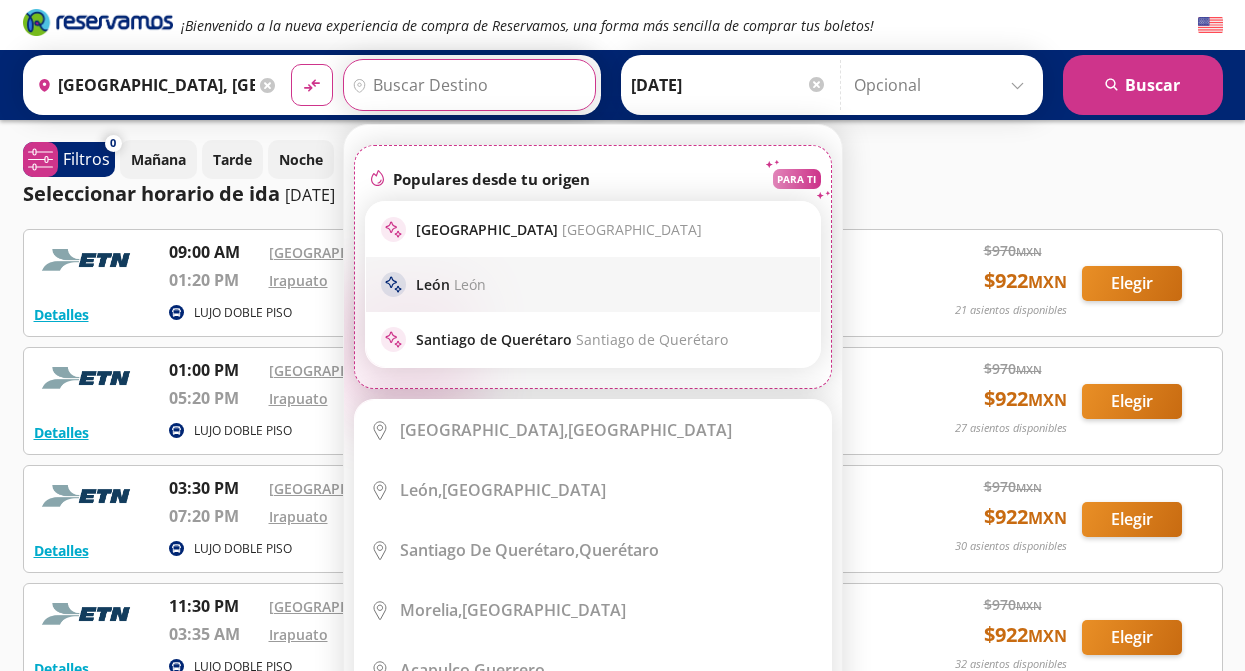 type on "[GEOGRAPHIC_DATA], [GEOGRAPHIC_DATA]" 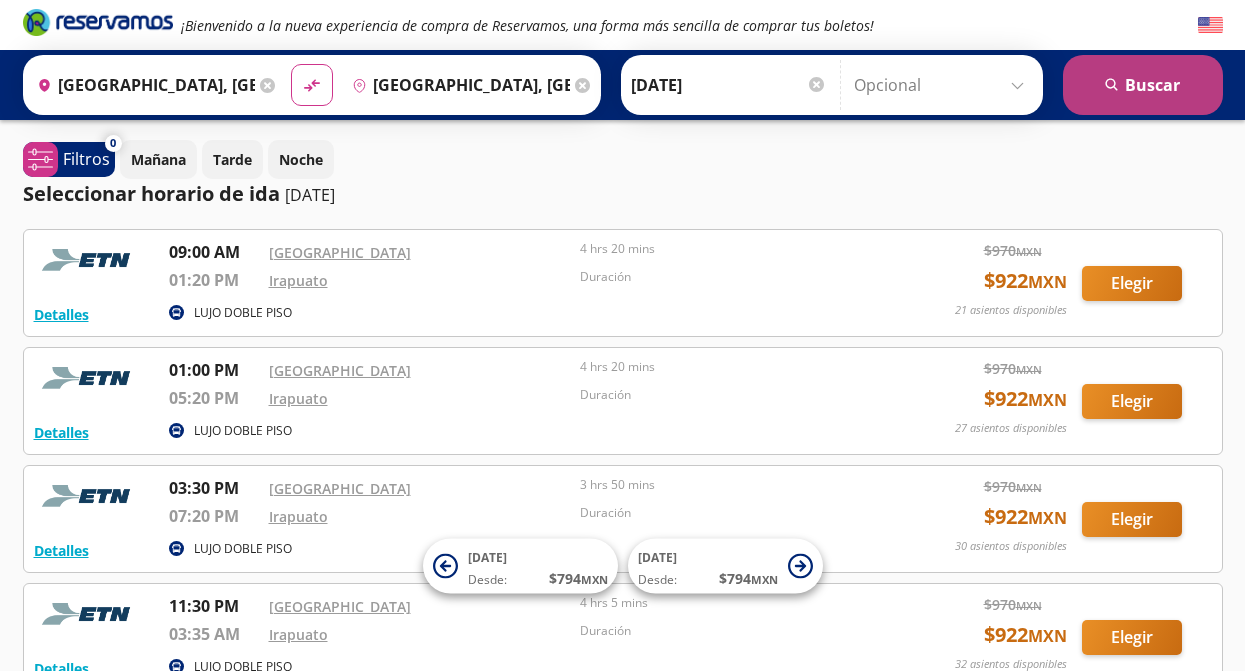 click on "search
[GEOGRAPHIC_DATA]" at bounding box center (1143, 85) 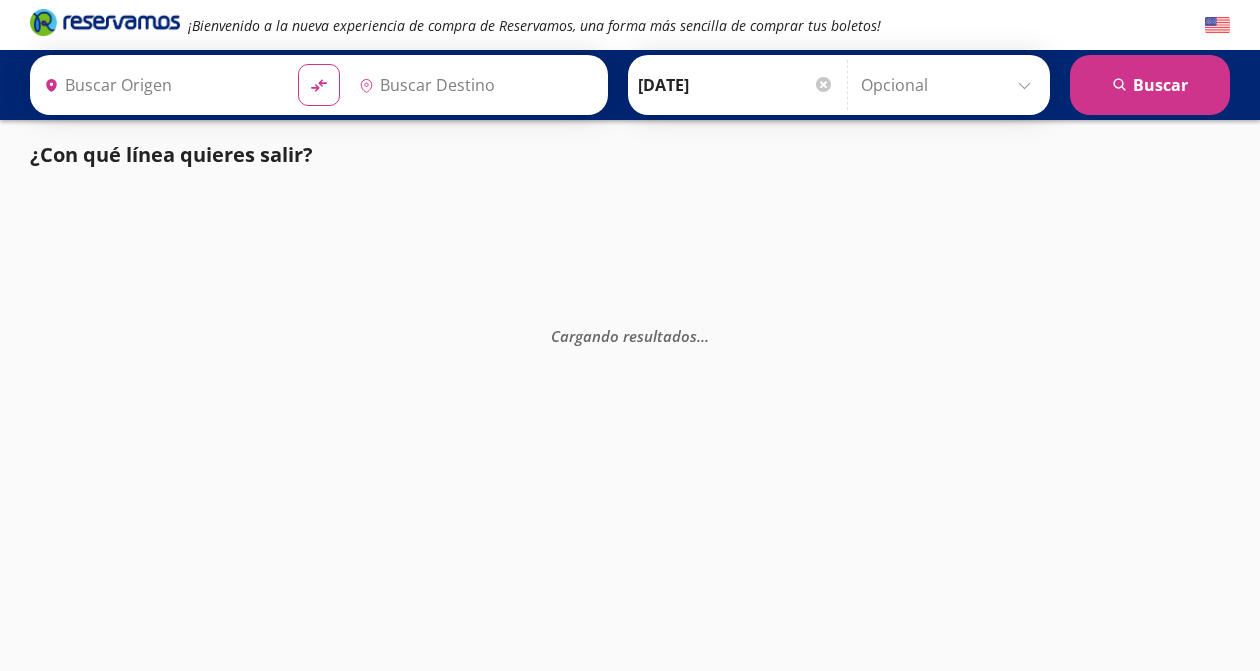 type on "[GEOGRAPHIC_DATA], [GEOGRAPHIC_DATA]" 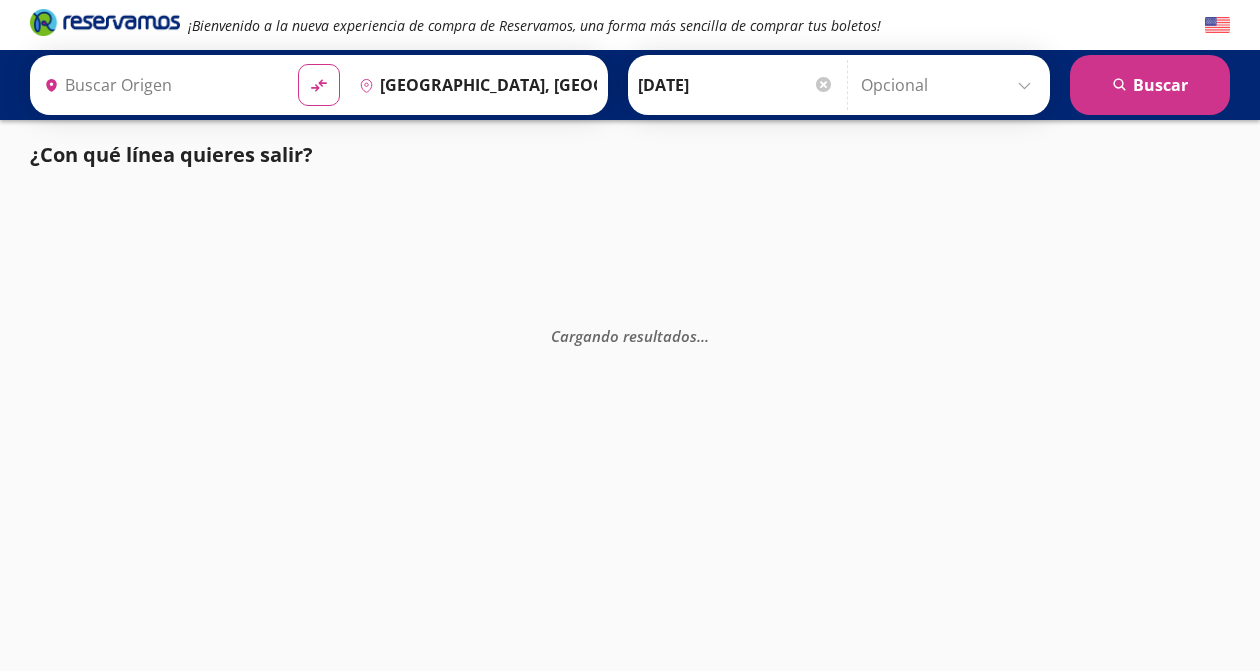 type on "[GEOGRAPHIC_DATA], [GEOGRAPHIC_DATA]" 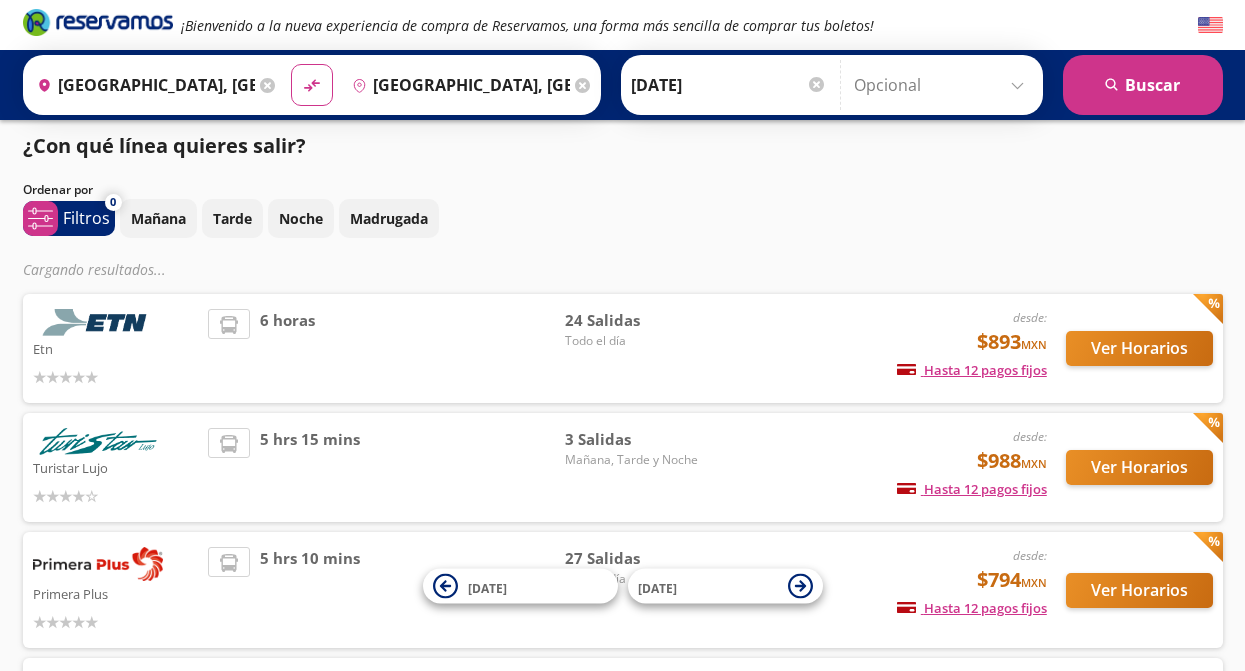 scroll, scrollTop: 10, scrollLeft: 0, axis: vertical 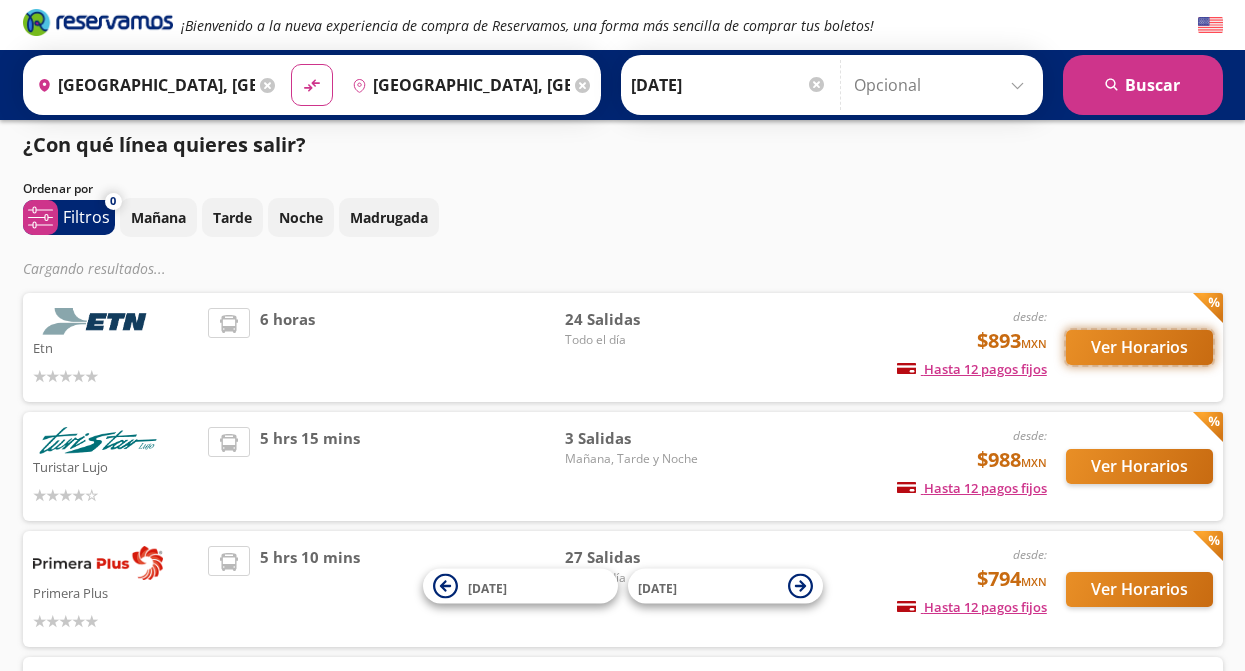 click on "Ver Horarios" at bounding box center (1139, 347) 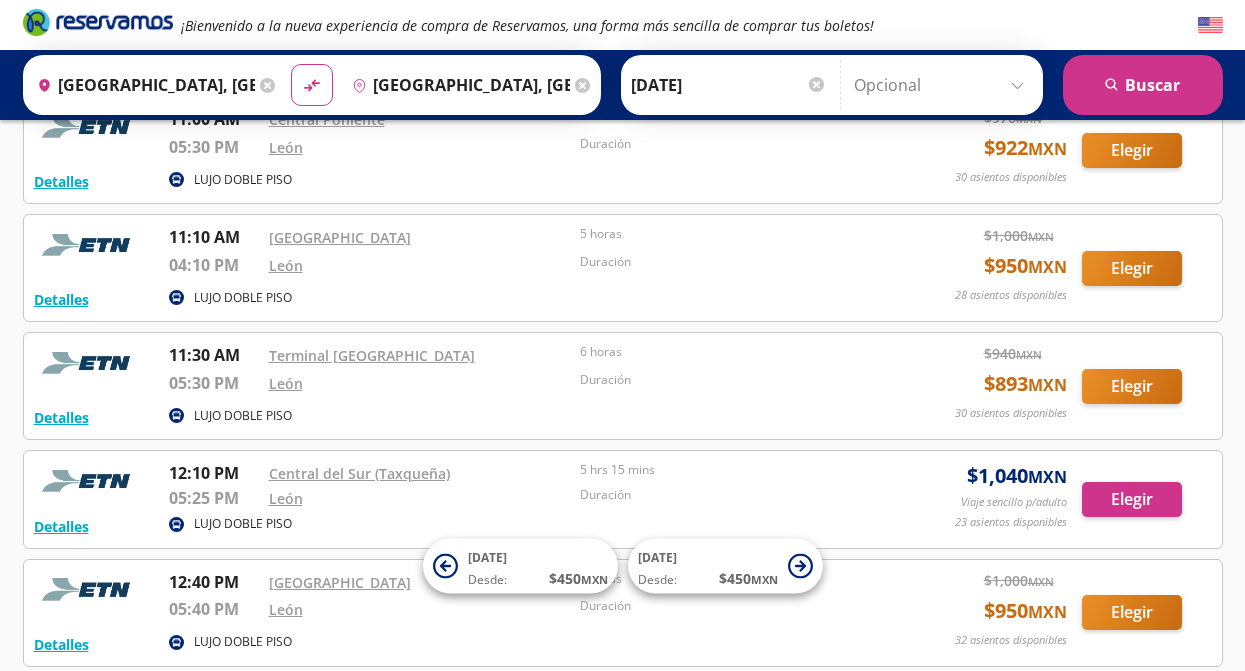 scroll, scrollTop: 955, scrollLeft: 0, axis: vertical 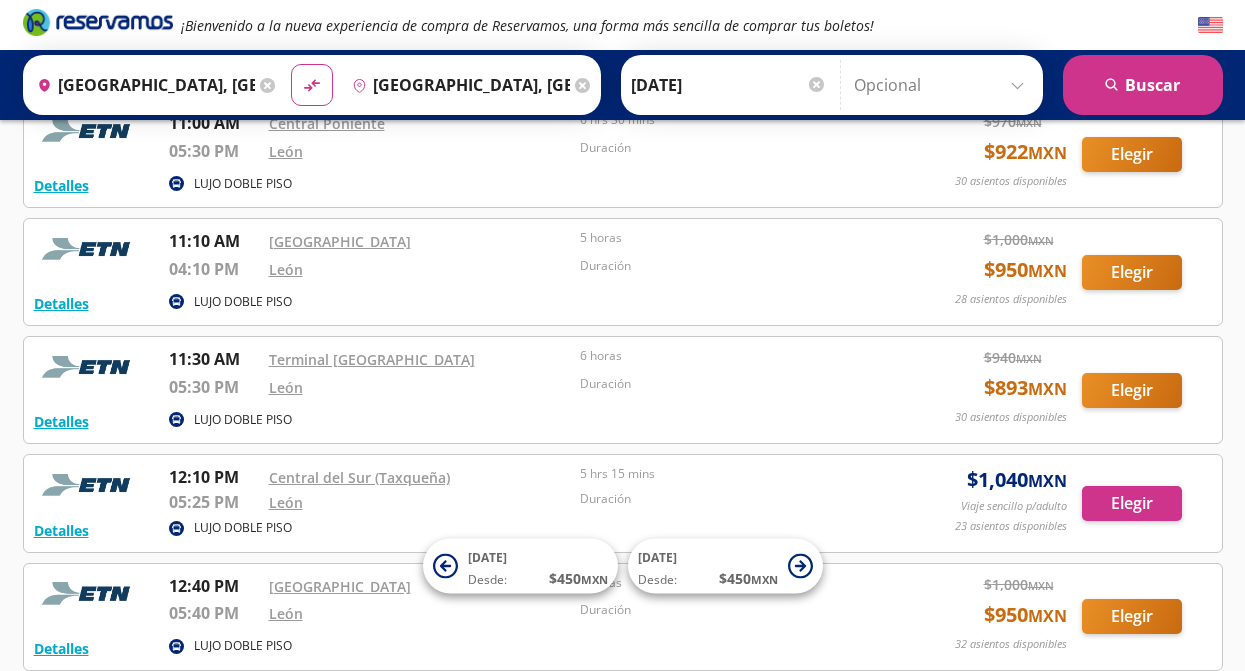 click 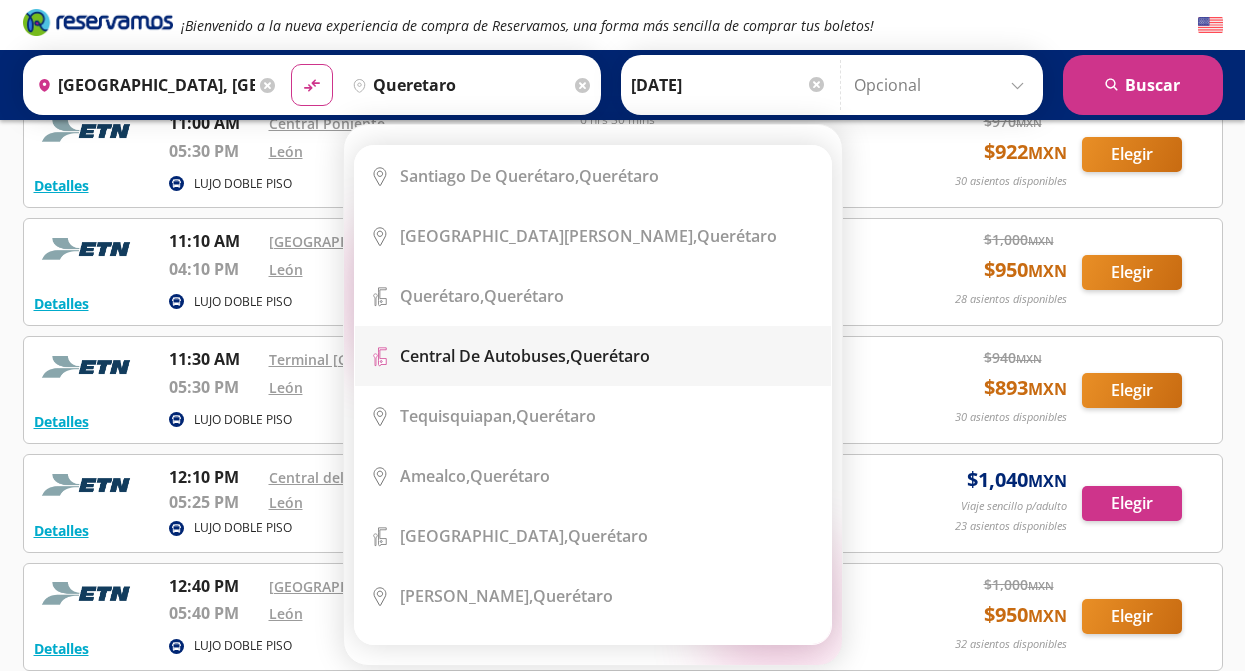 click on "Central de Autobuses,  [GEOGRAPHIC_DATA]" at bounding box center (525, 356) 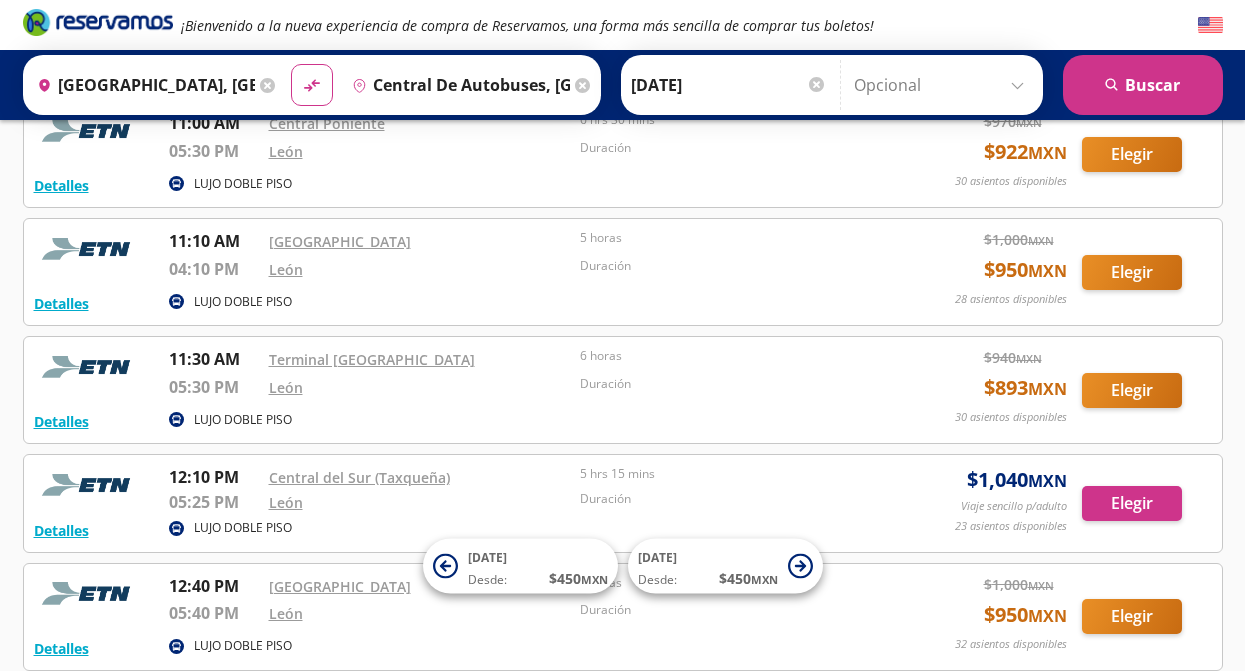 click 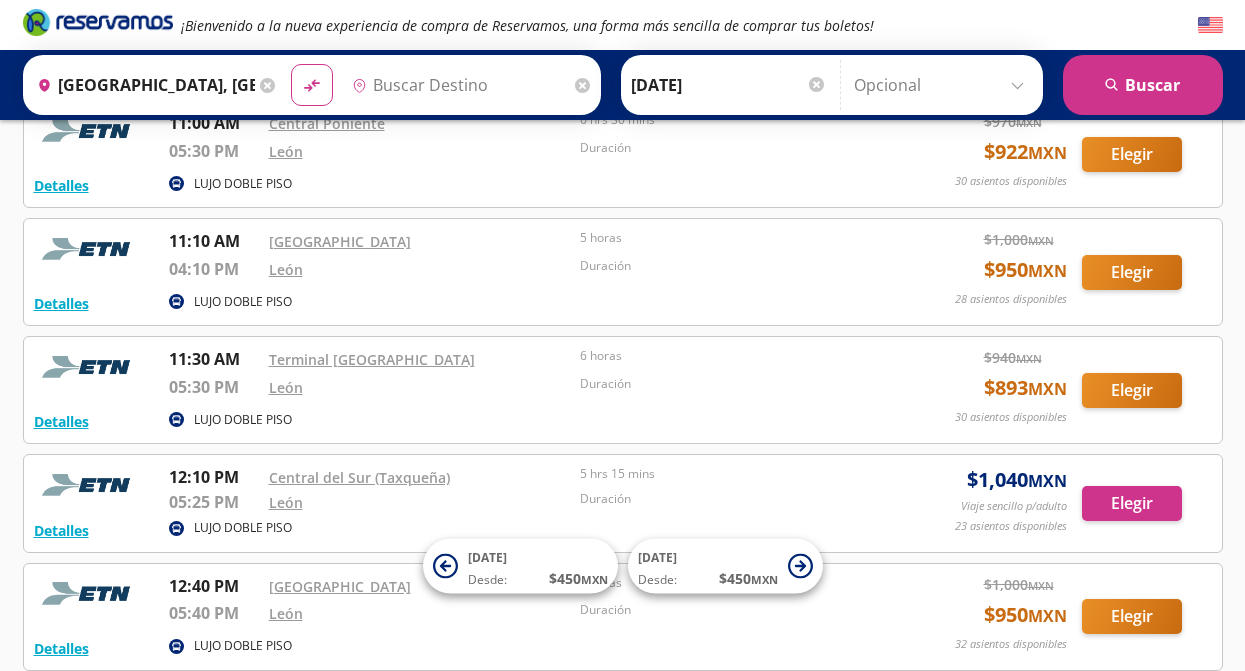 scroll, scrollTop: 0, scrollLeft: 0, axis: both 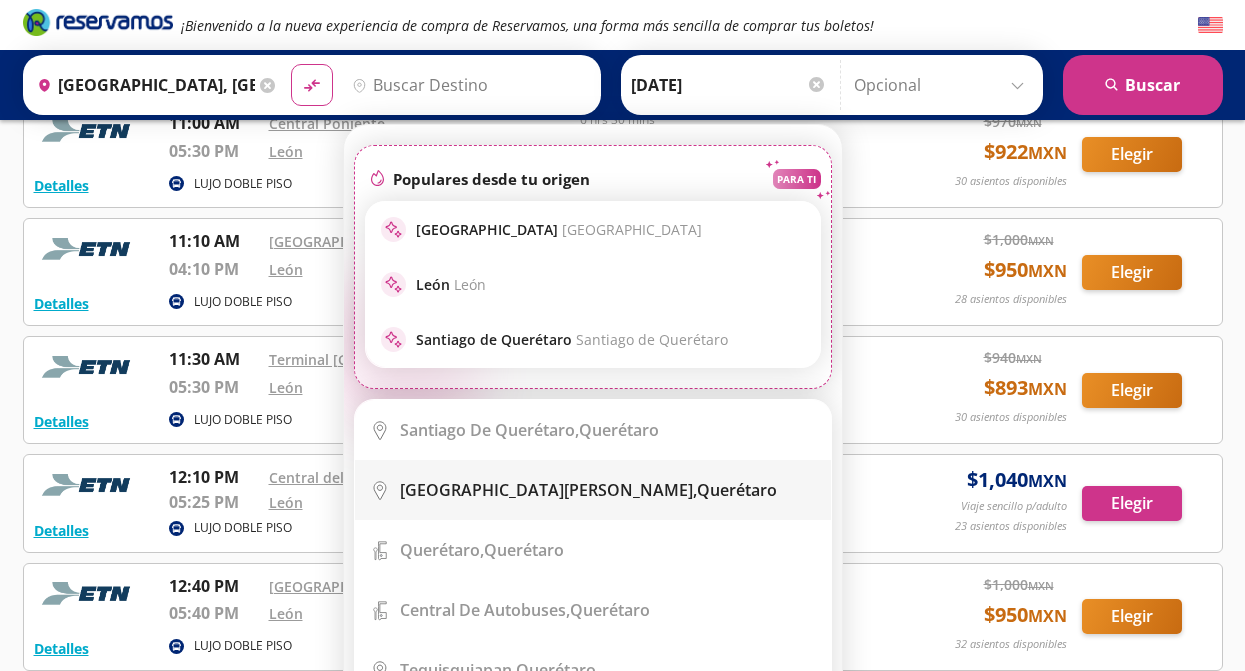 click on "[GEOGRAPHIC_DATA][PERSON_NAME],  [GEOGRAPHIC_DATA]" at bounding box center [588, 490] 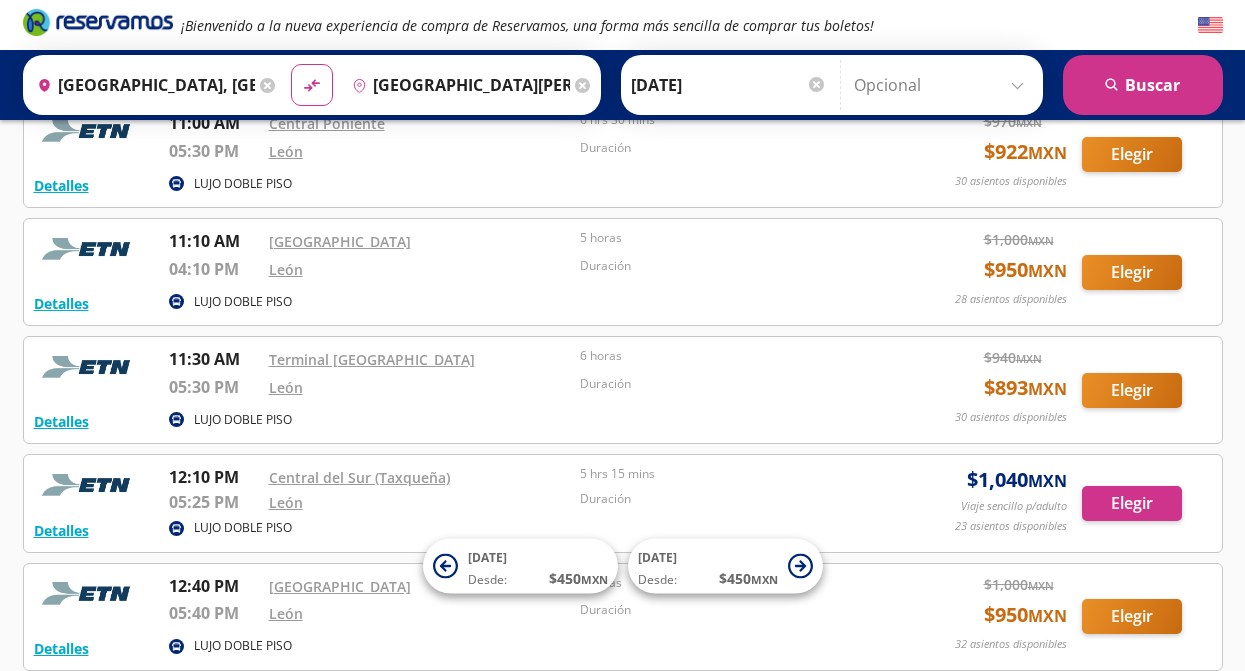 click 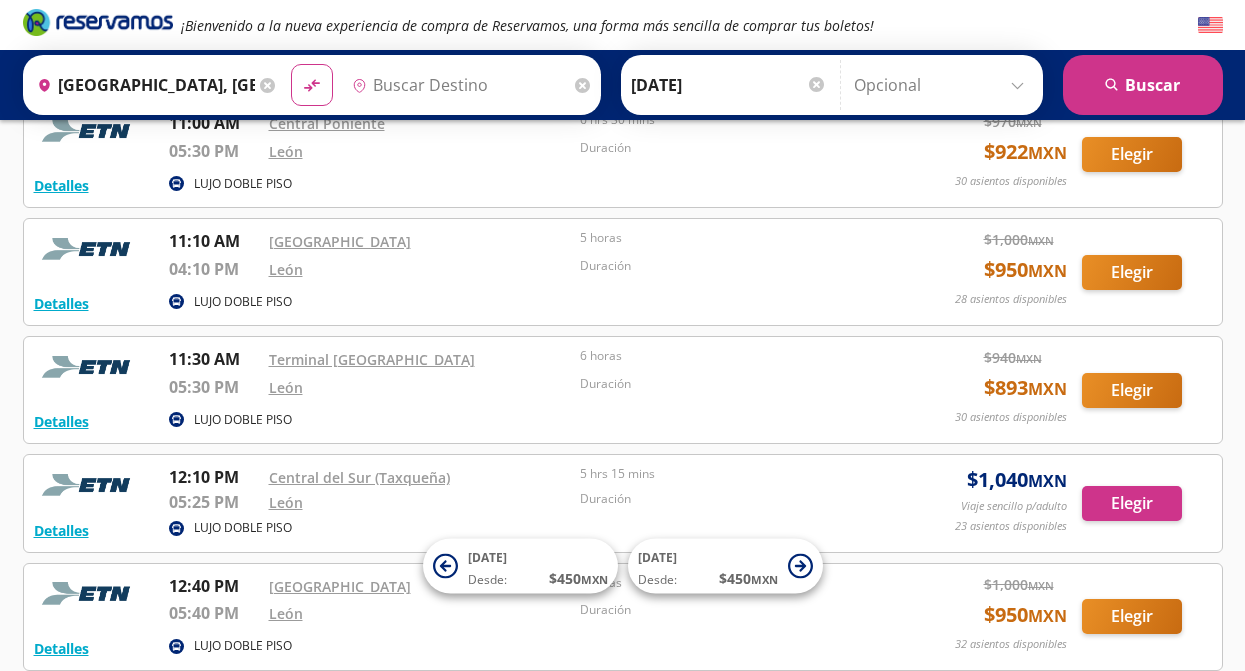 scroll, scrollTop: 0, scrollLeft: 0, axis: both 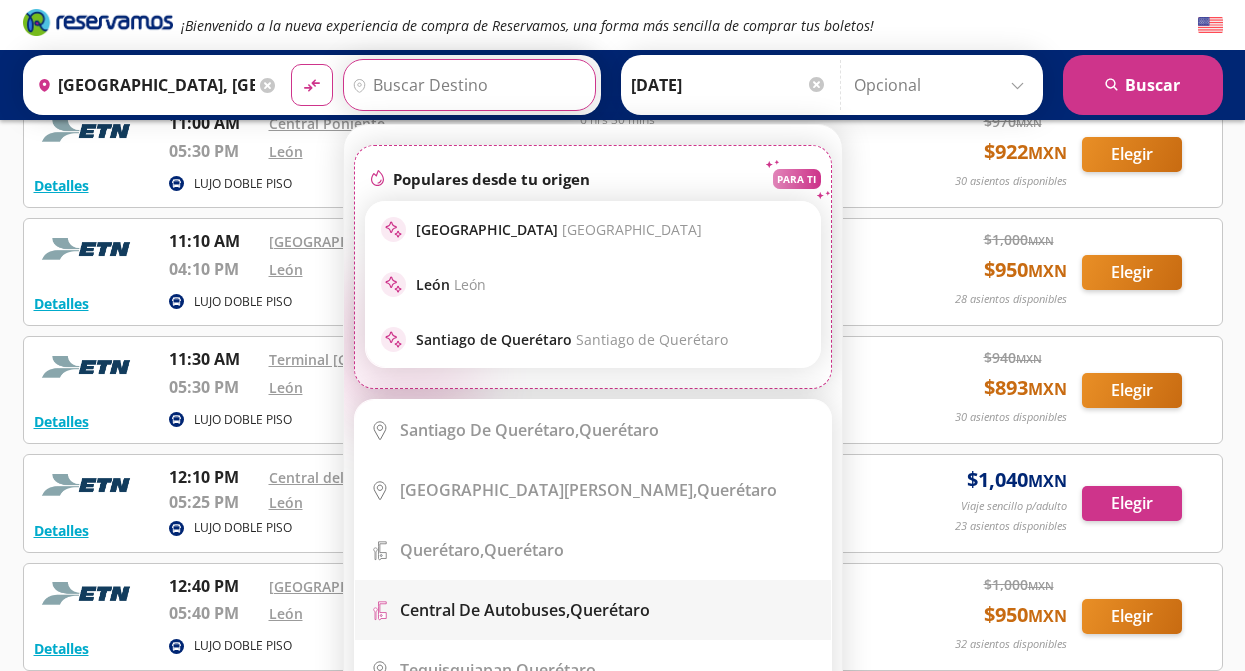click on "Central de Autobuses," at bounding box center [485, 610] 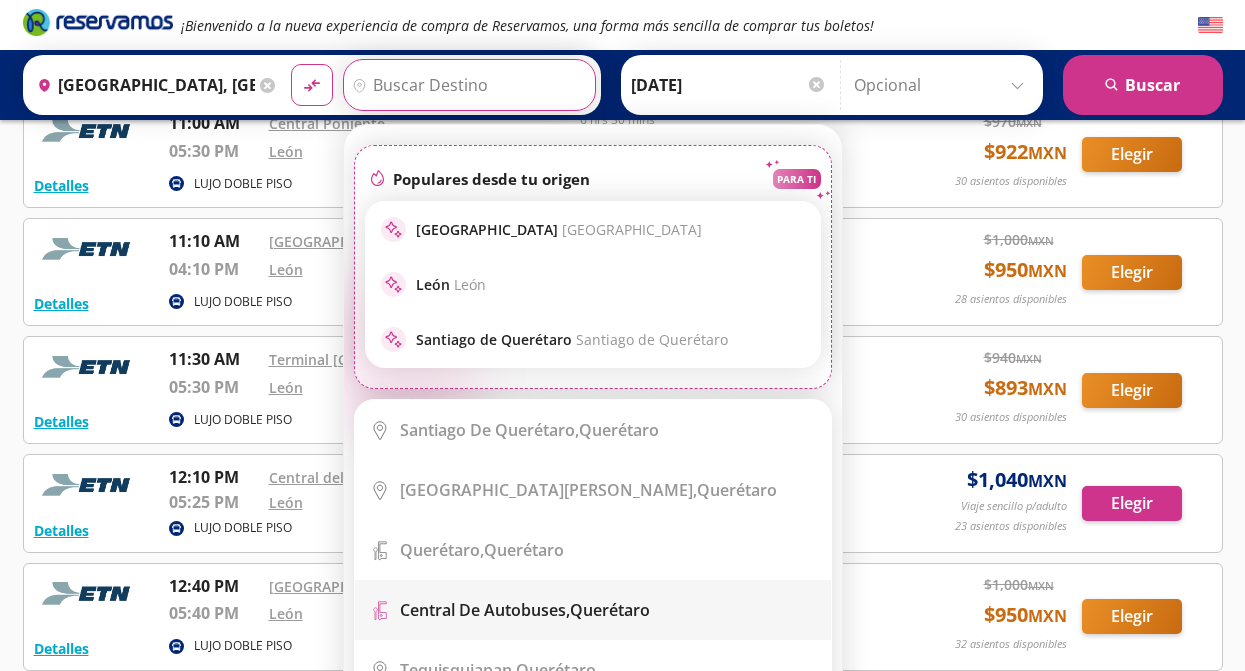 type on "Central de Autobuses, [GEOGRAPHIC_DATA]" 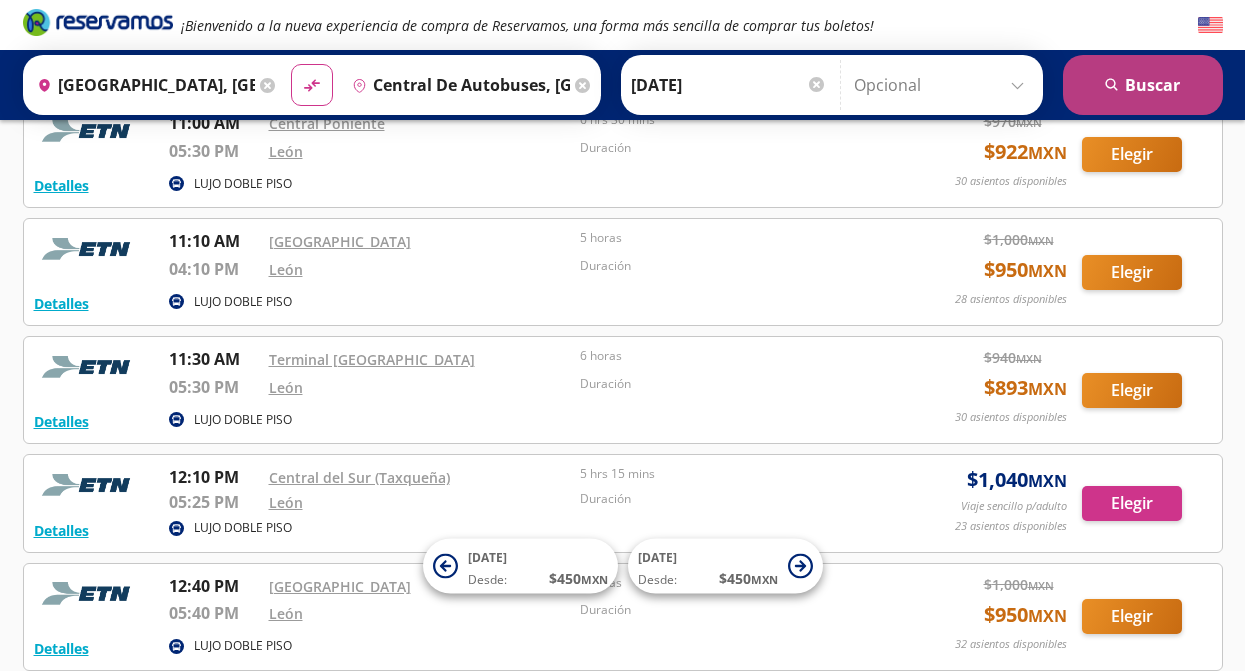 click on "search
[GEOGRAPHIC_DATA]" at bounding box center [1143, 85] 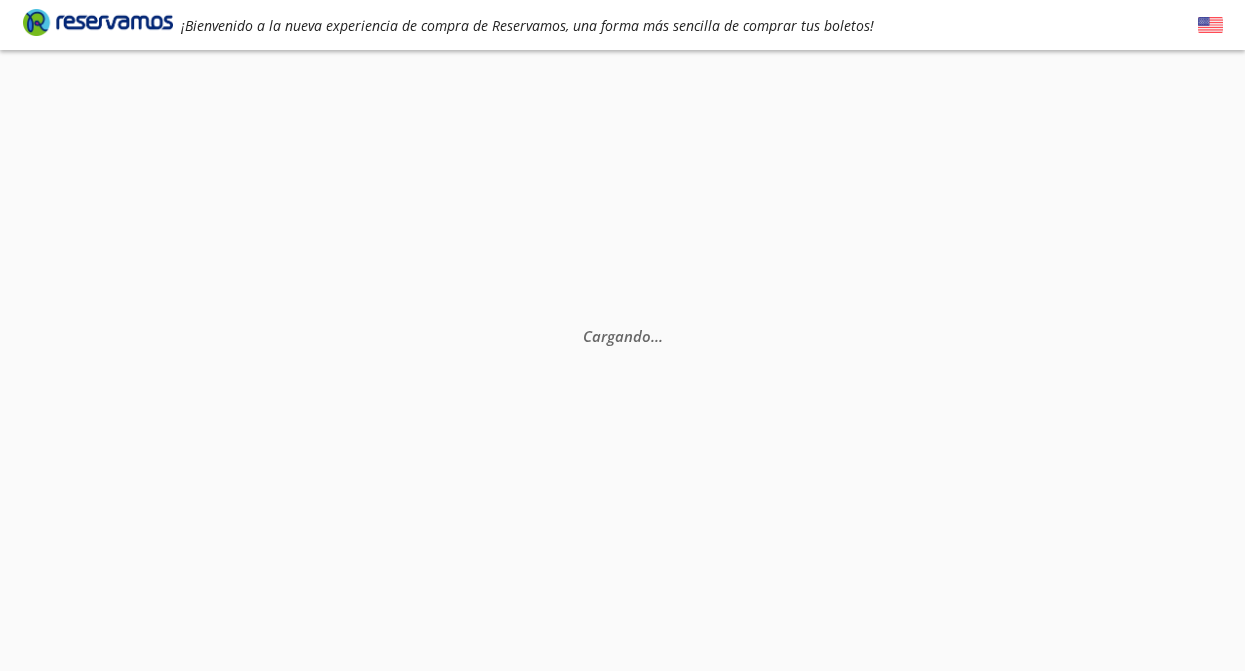 scroll, scrollTop: 0, scrollLeft: 0, axis: both 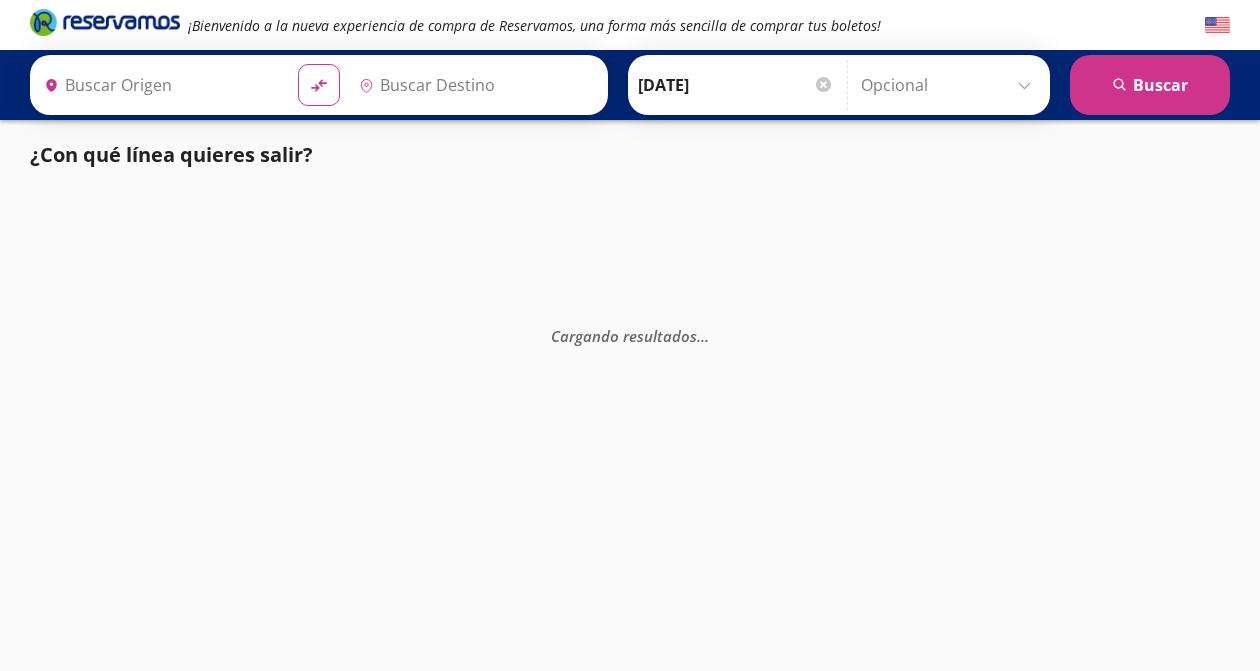 type on "[GEOGRAPHIC_DATA], [GEOGRAPHIC_DATA]" 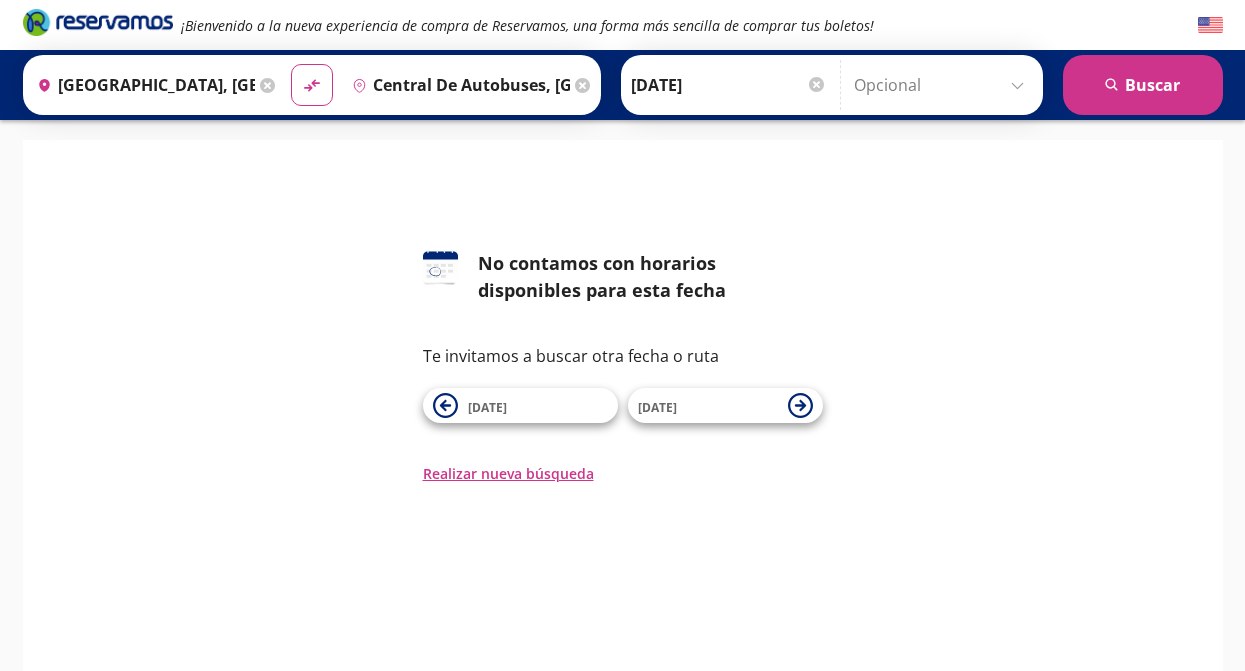 click on "Destino
pin-outline
Central de Autobuses, [GEOGRAPHIC_DATA]" at bounding box center [469, 85] 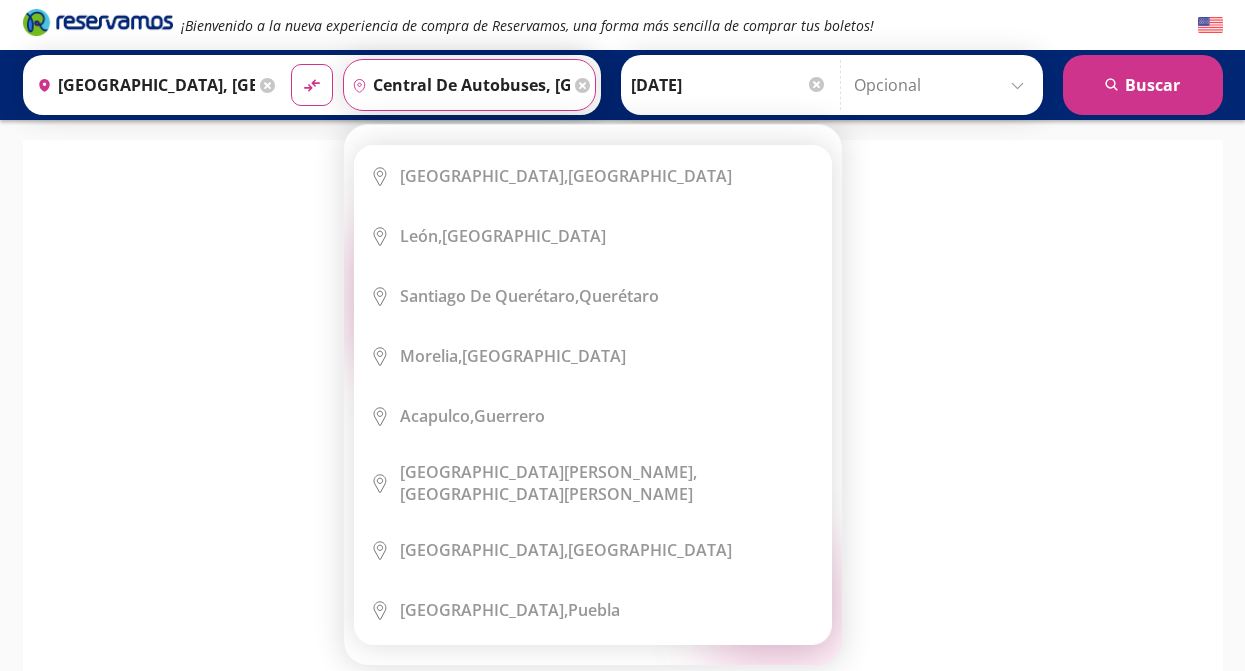 scroll, scrollTop: 0, scrollLeft: 74, axis: horizontal 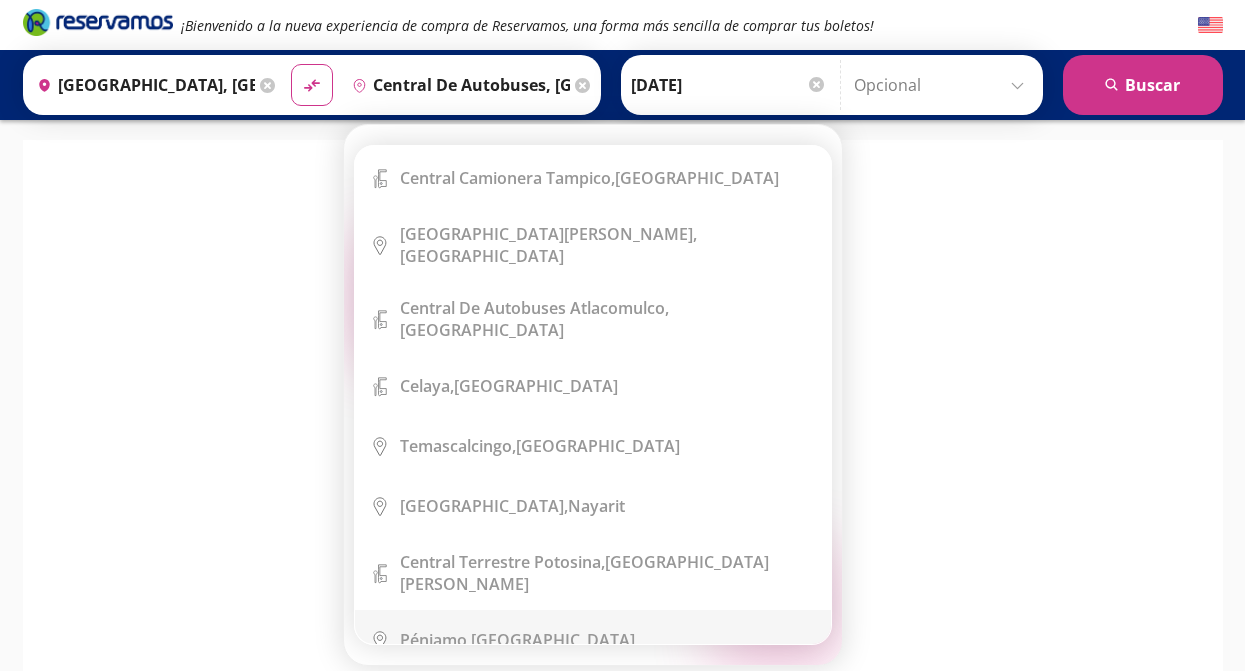 click on "Pénjamo,  [GEOGRAPHIC_DATA]" at bounding box center (517, 640) 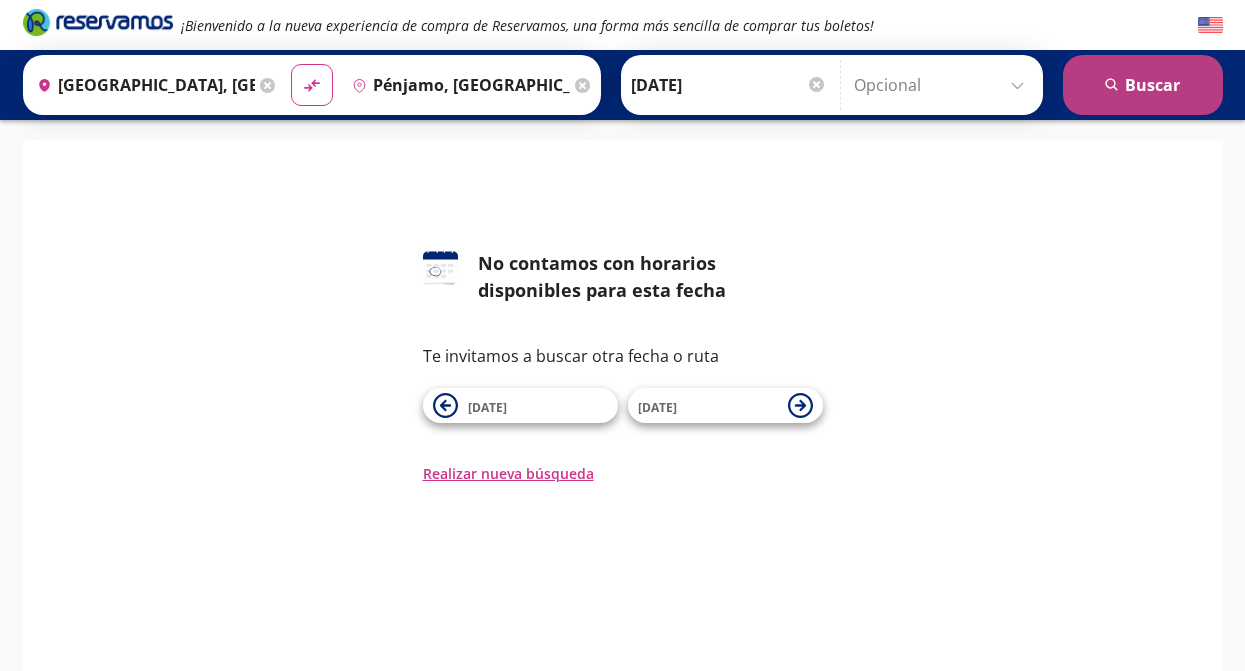 click on "search
[GEOGRAPHIC_DATA]" at bounding box center [1143, 85] 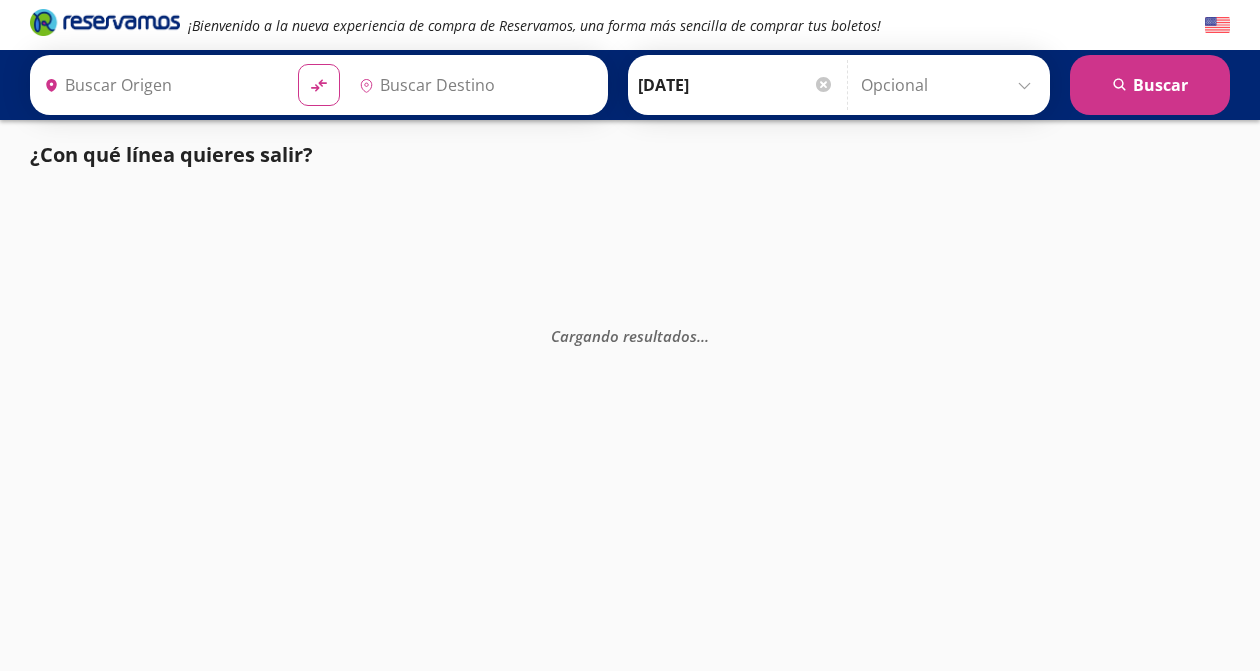 type on "[GEOGRAPHIC_DATA], [GEOGRAPHIC_DATA]" 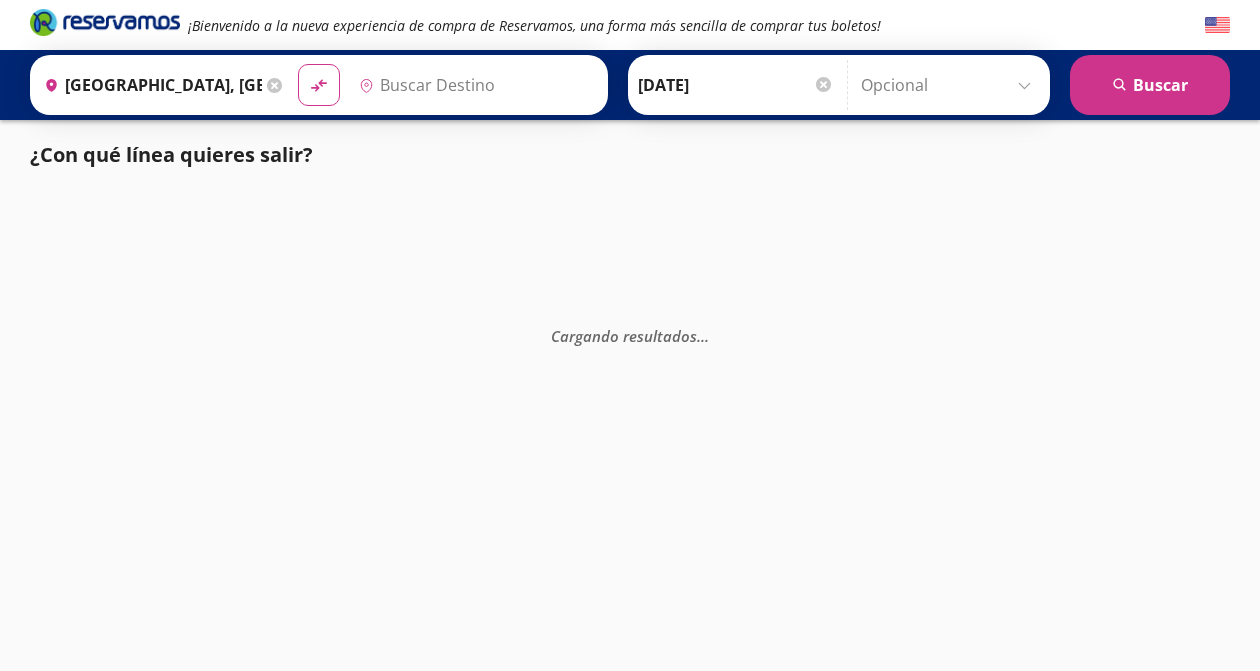 type on "Pénjamo, [GEOGRAPHIC_DATA]" 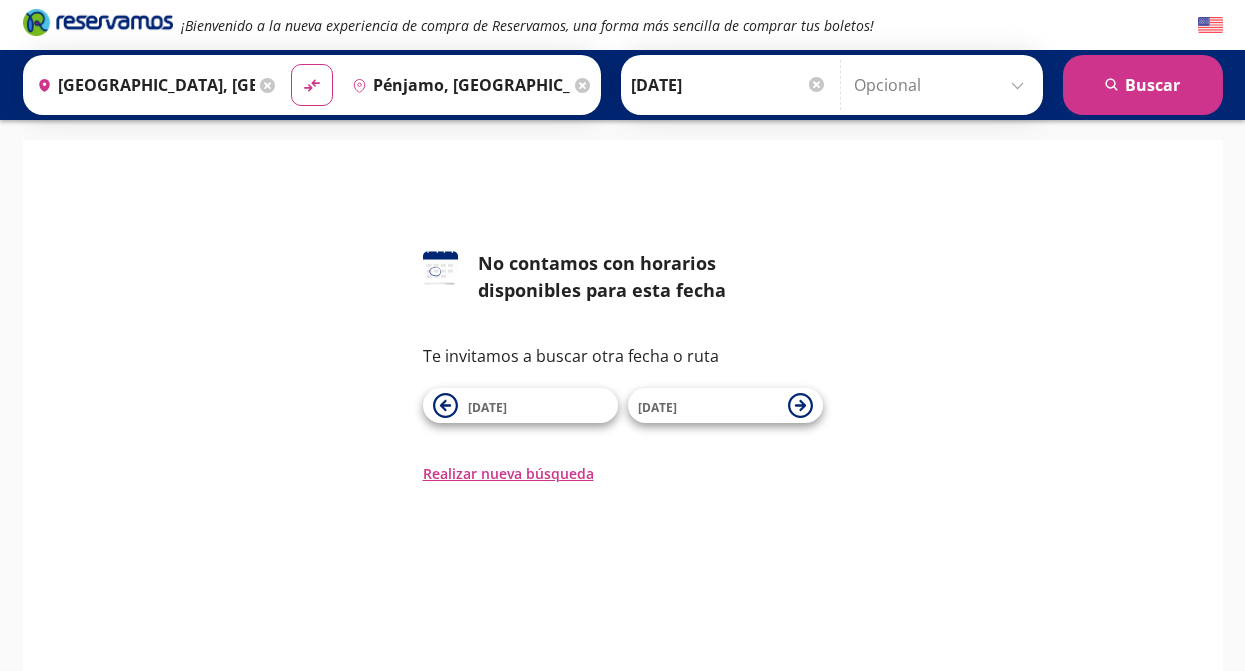 click 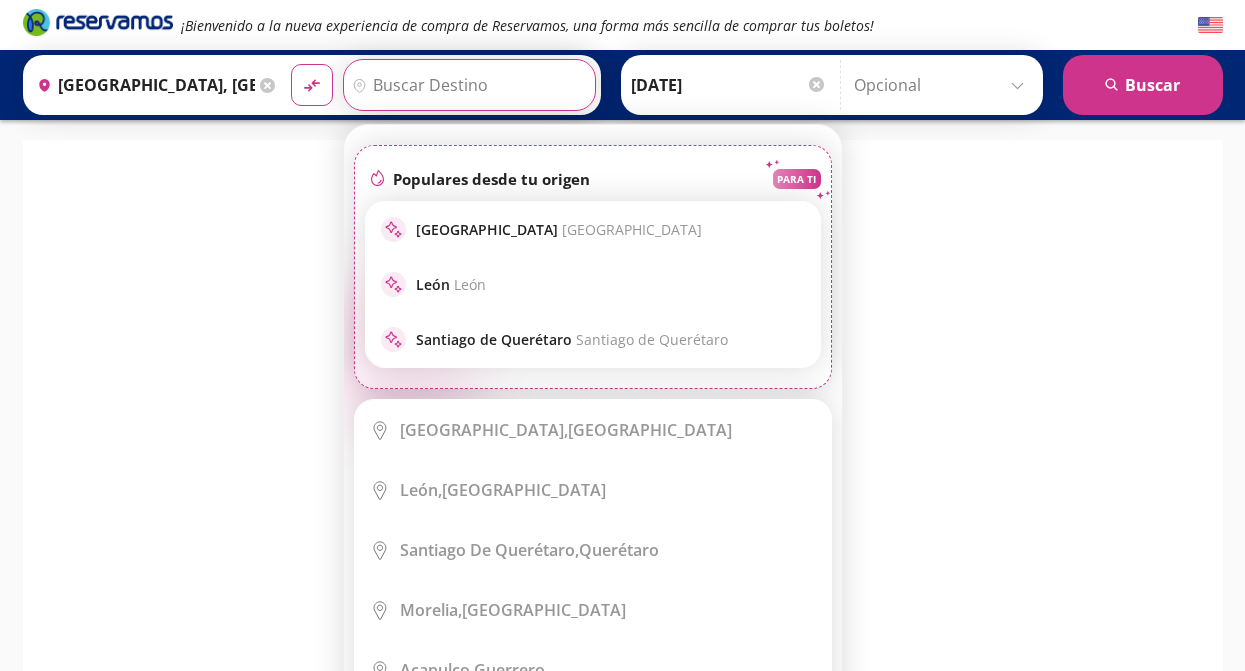 click on "Destino" at bounding box center [467, 85] 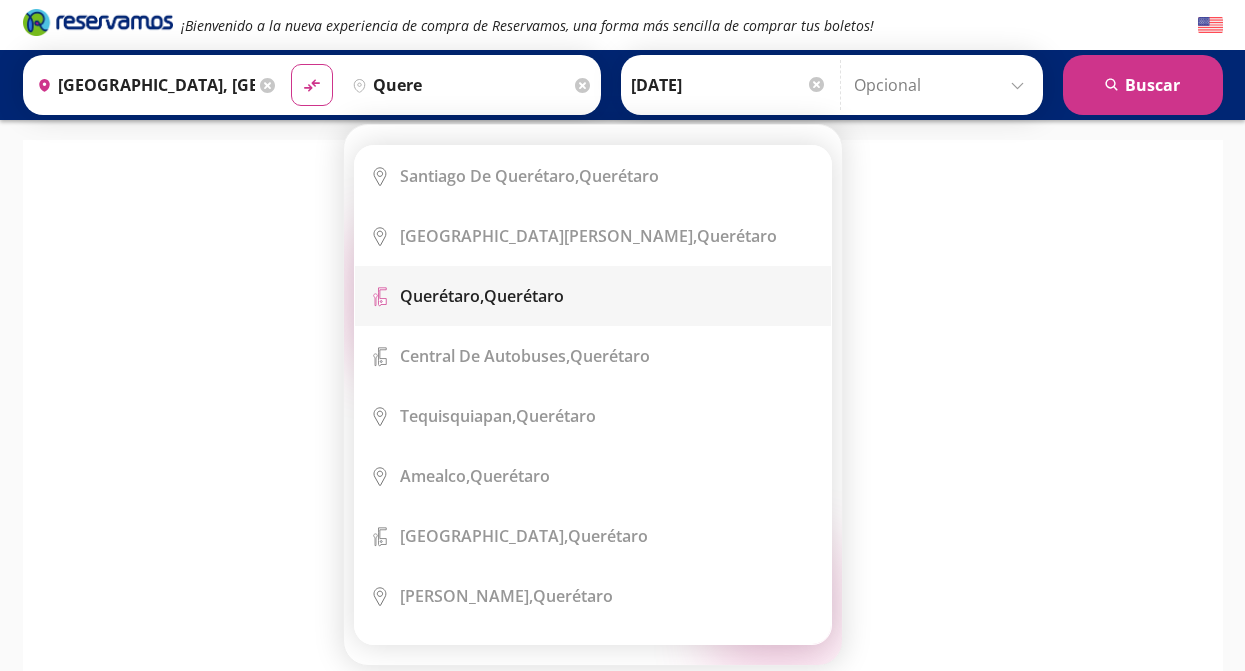 click on "Querétaro," at bounding box center (442, 296) 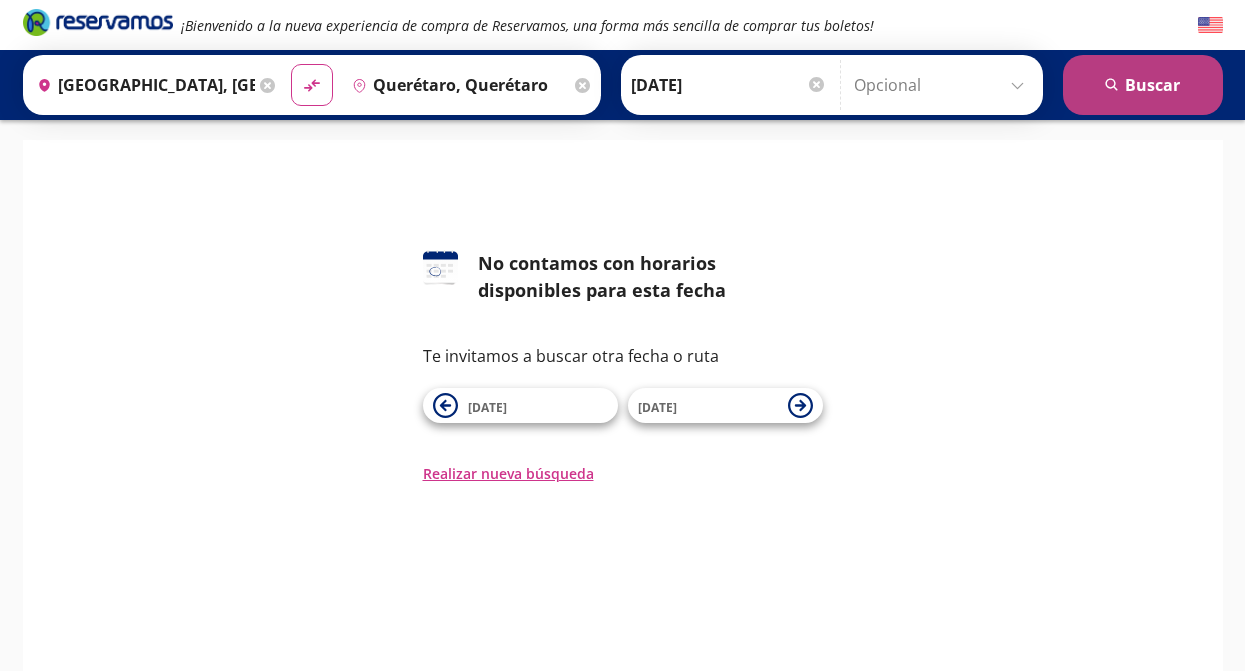 click on "search
[GEOGRAPHIC_DATA]" at bounding box center [1143, 85] 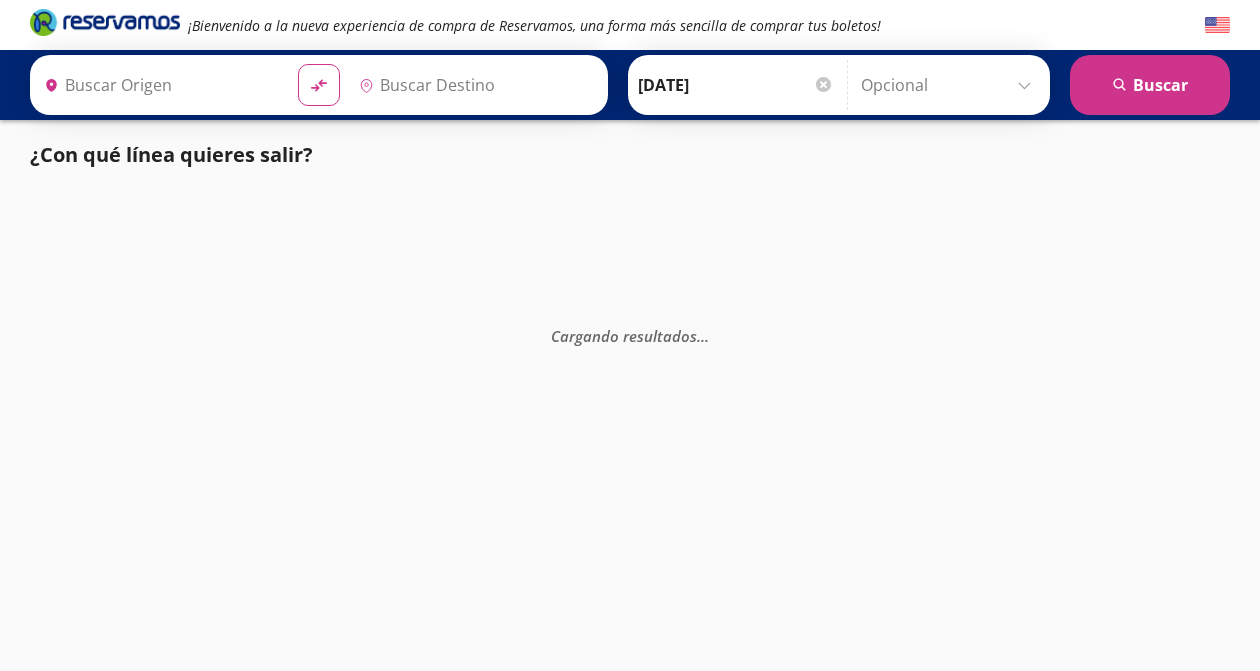 type on "[GEOGRAPHIC_DATA], [GEOGRAPHIC_DATA]" 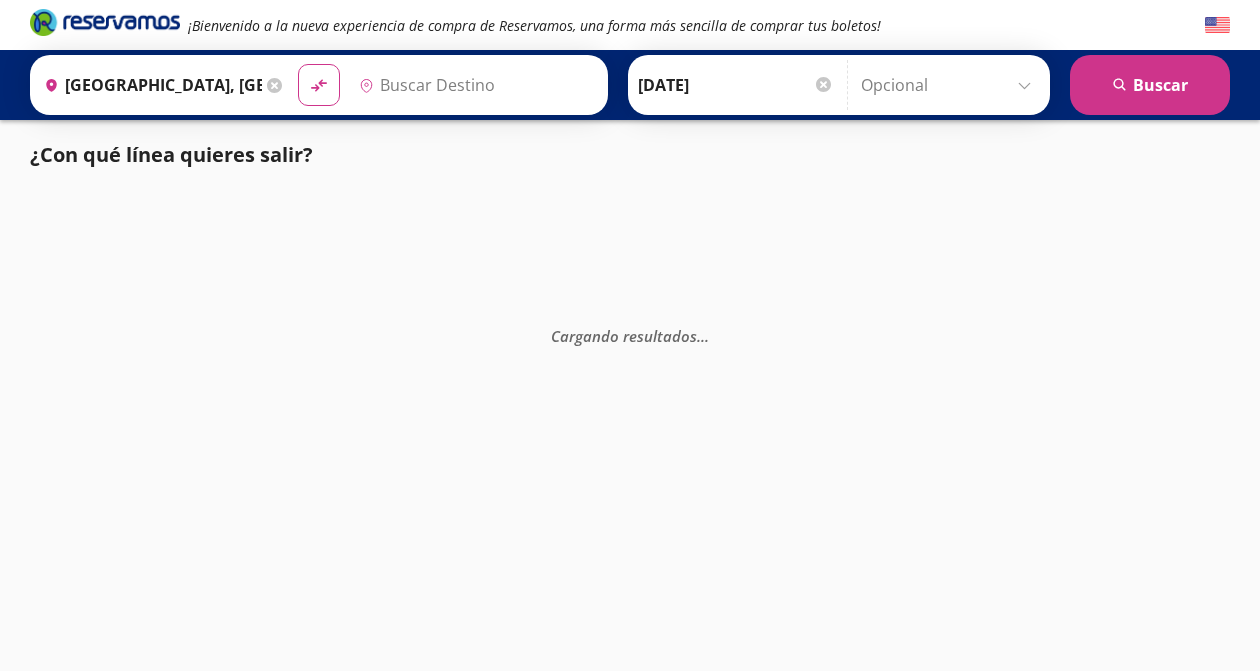 type on "Querétaro, Querétaro" 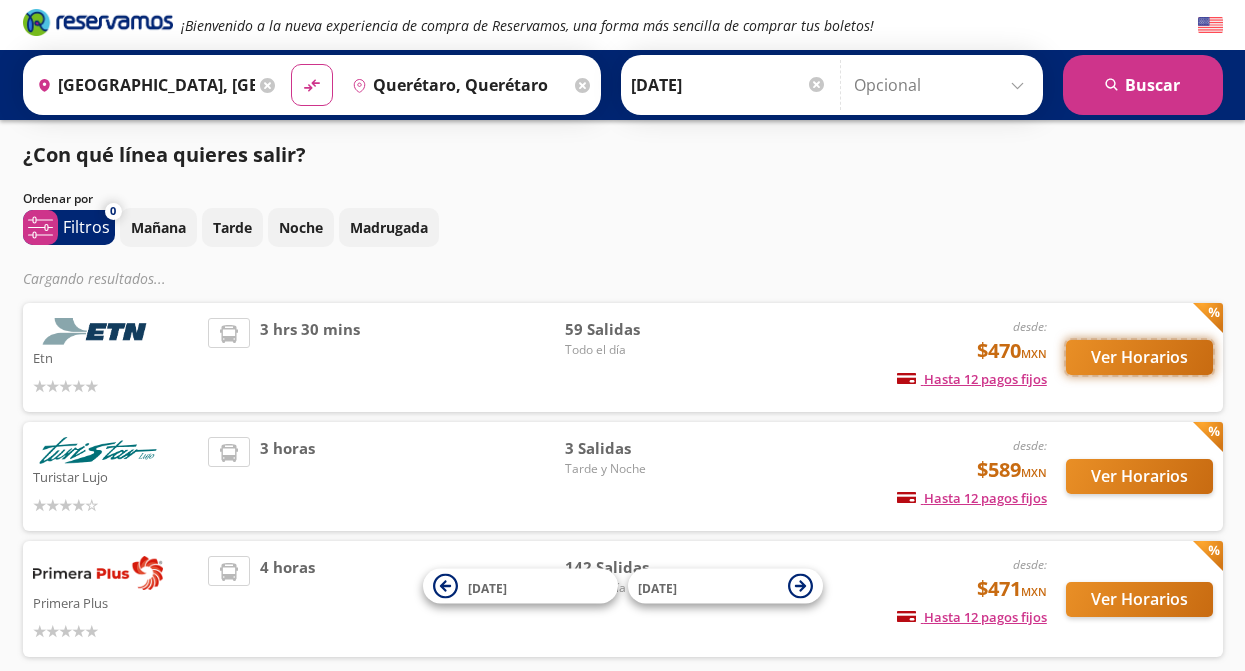 click on "Ver Horarios" at bounding box center [1139, 357] 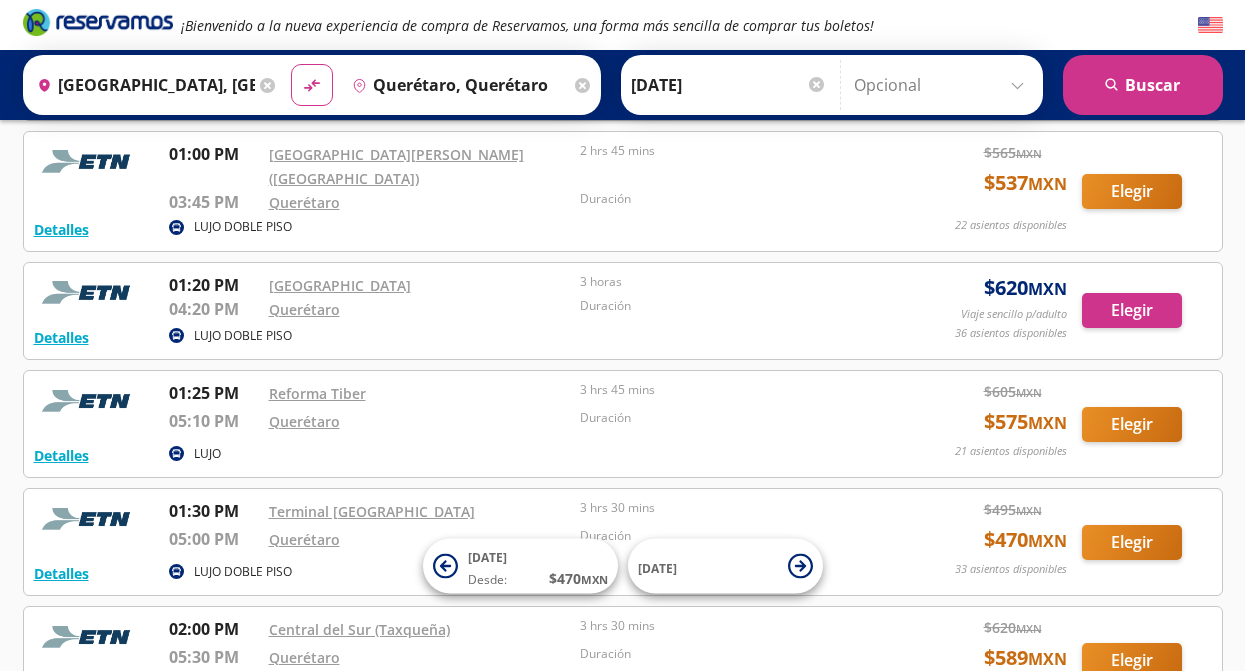 scroll, scrollTop: 3270, scrollLeft: 0, axis: vertical 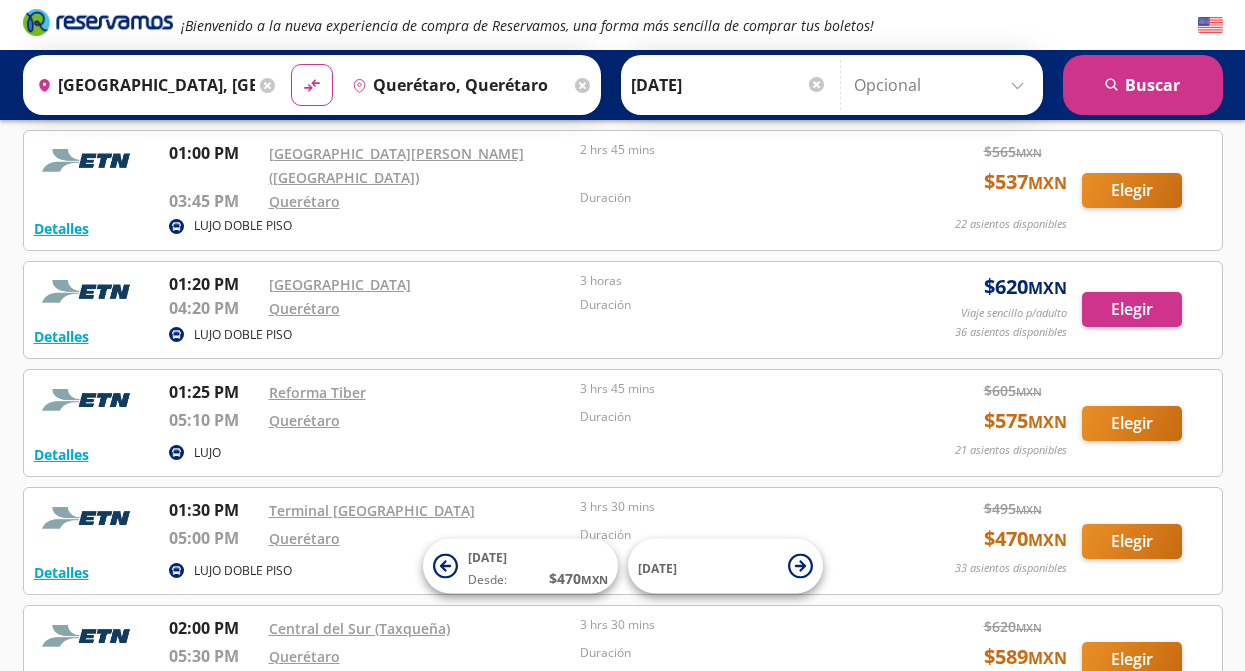 click on "LUJO DOBLE PISO" at bounding box center (525, 336) 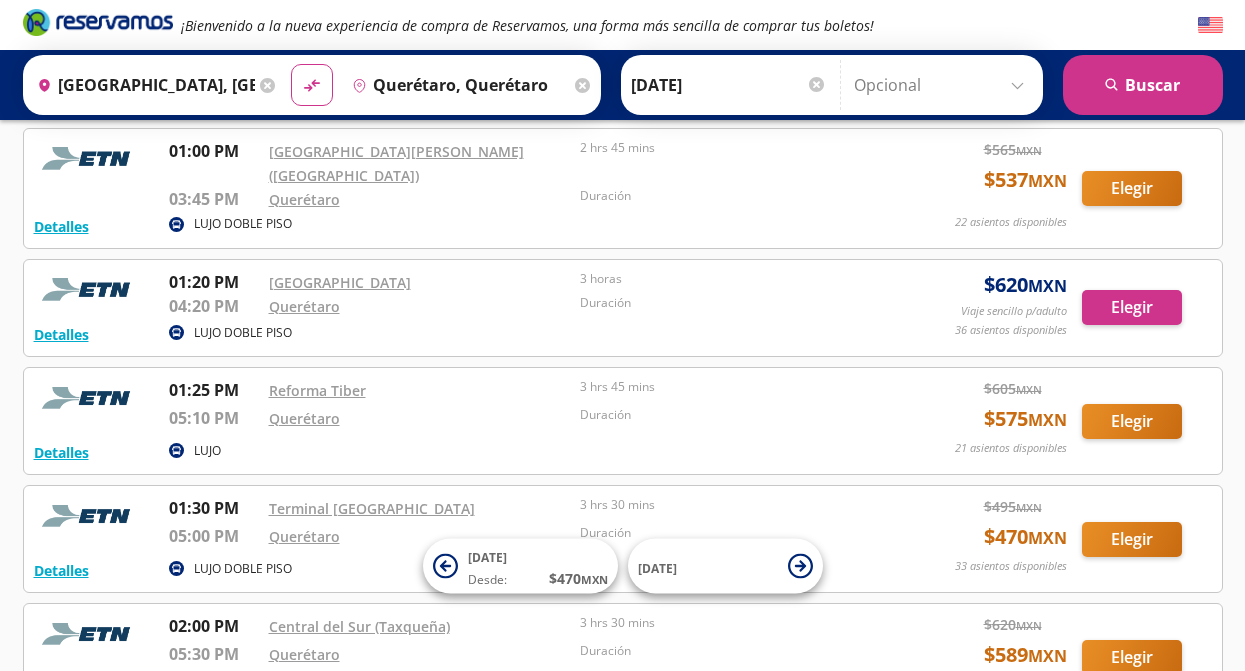 scroll, scrollTop: 3273, scrollLeft: 0, axis: vertical 